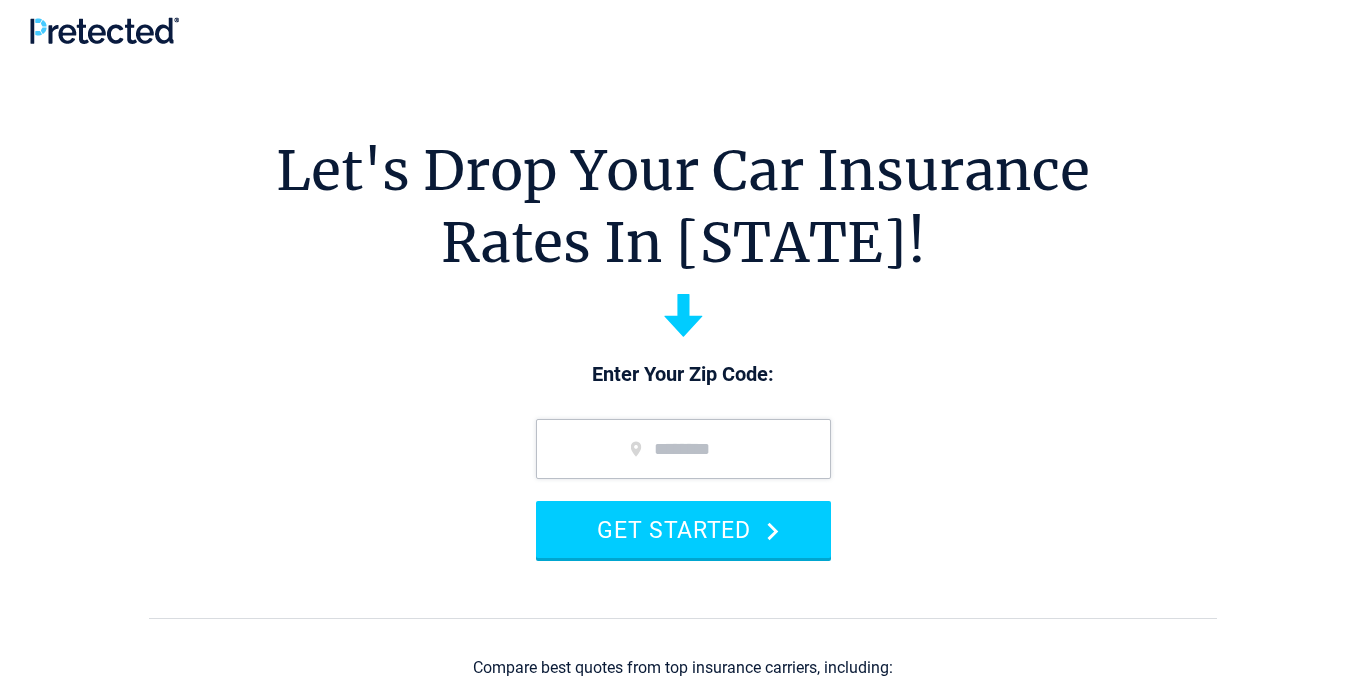 scroll, scrollTop: 0, scrollLeft: 0, axis: both 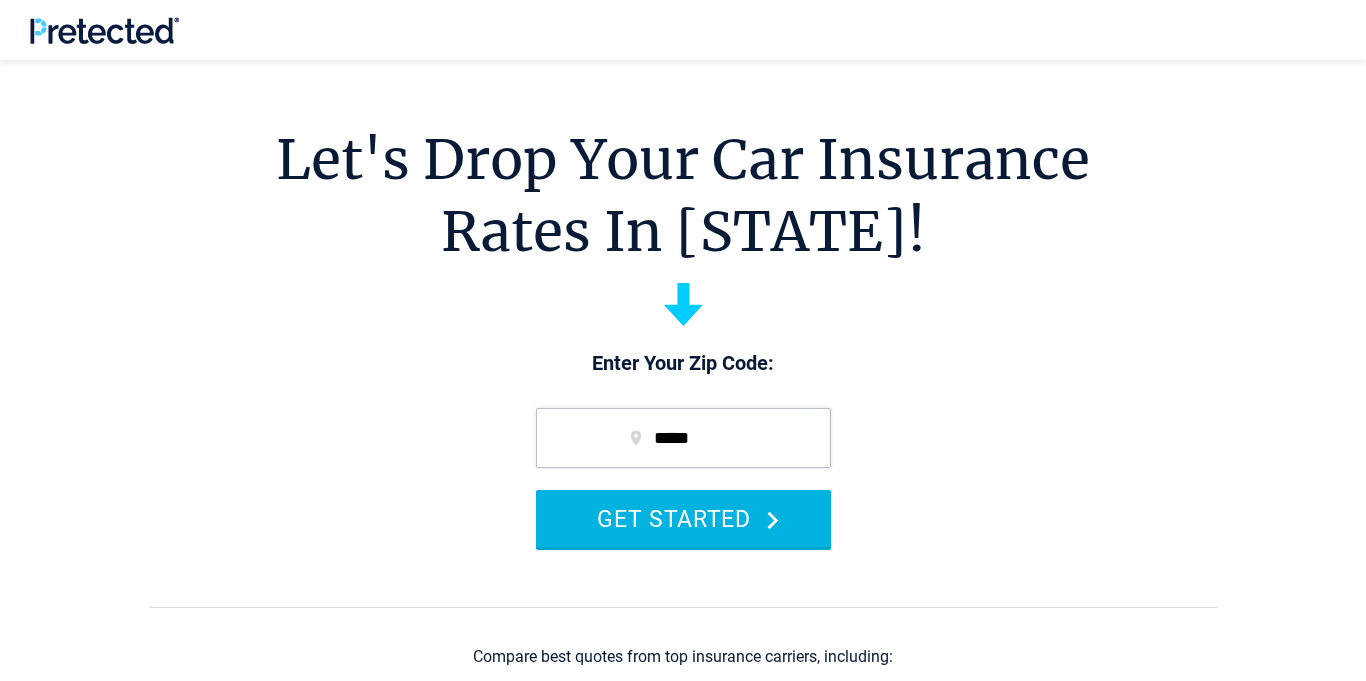 click on "GET STARTED" at bounding box center (683, 518) 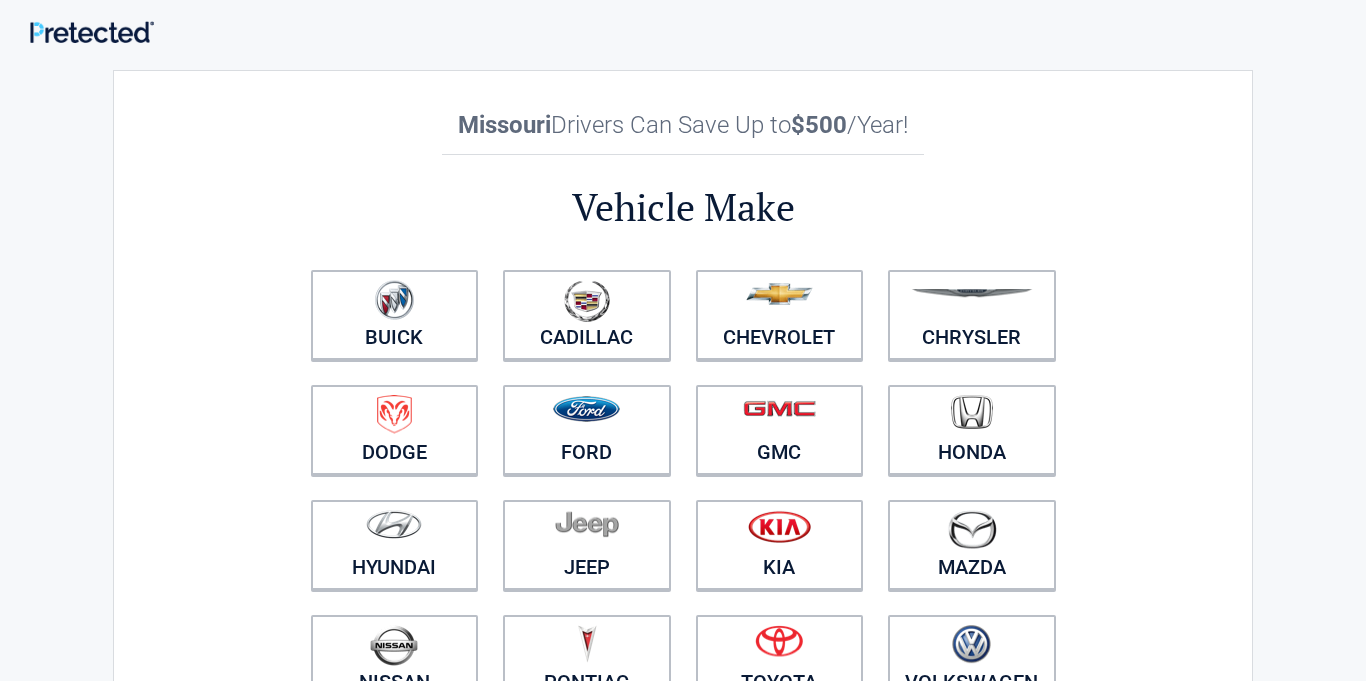 scroll, scrollTop: 0, scrollLeft: 0, axis: both 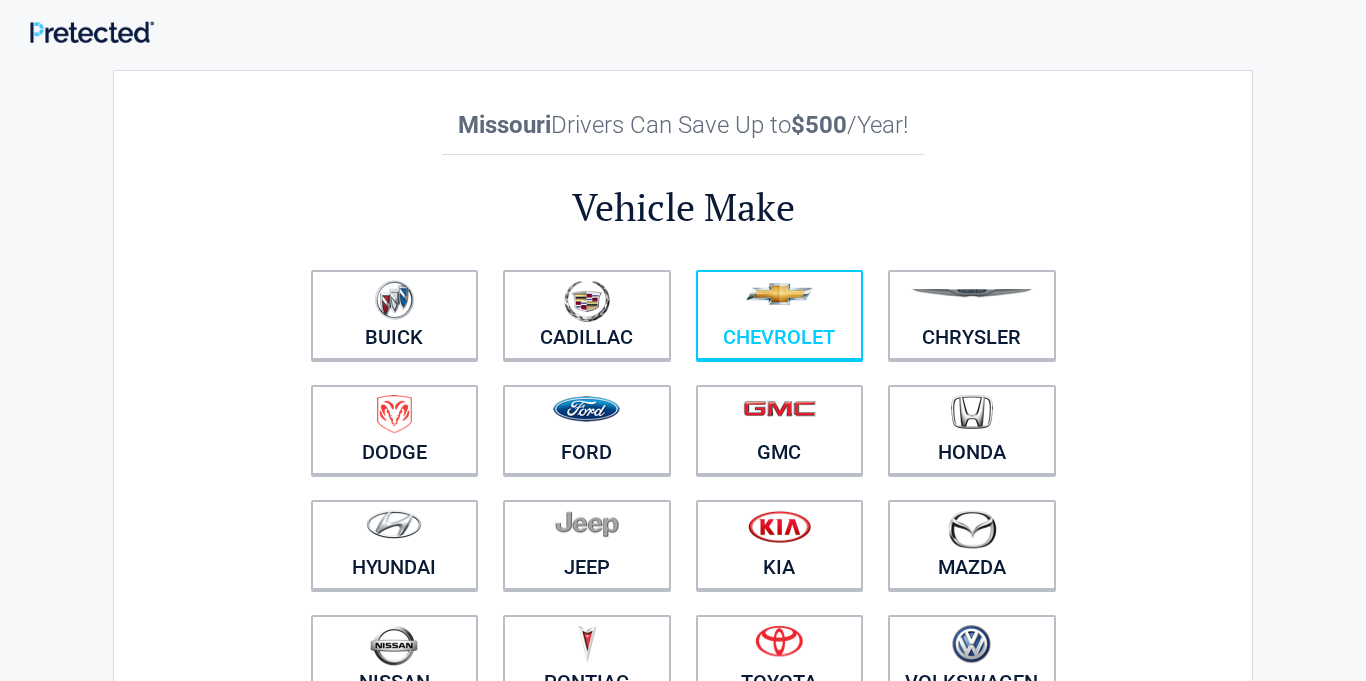click on "Chevrolet" at bounding box center (780, 315) 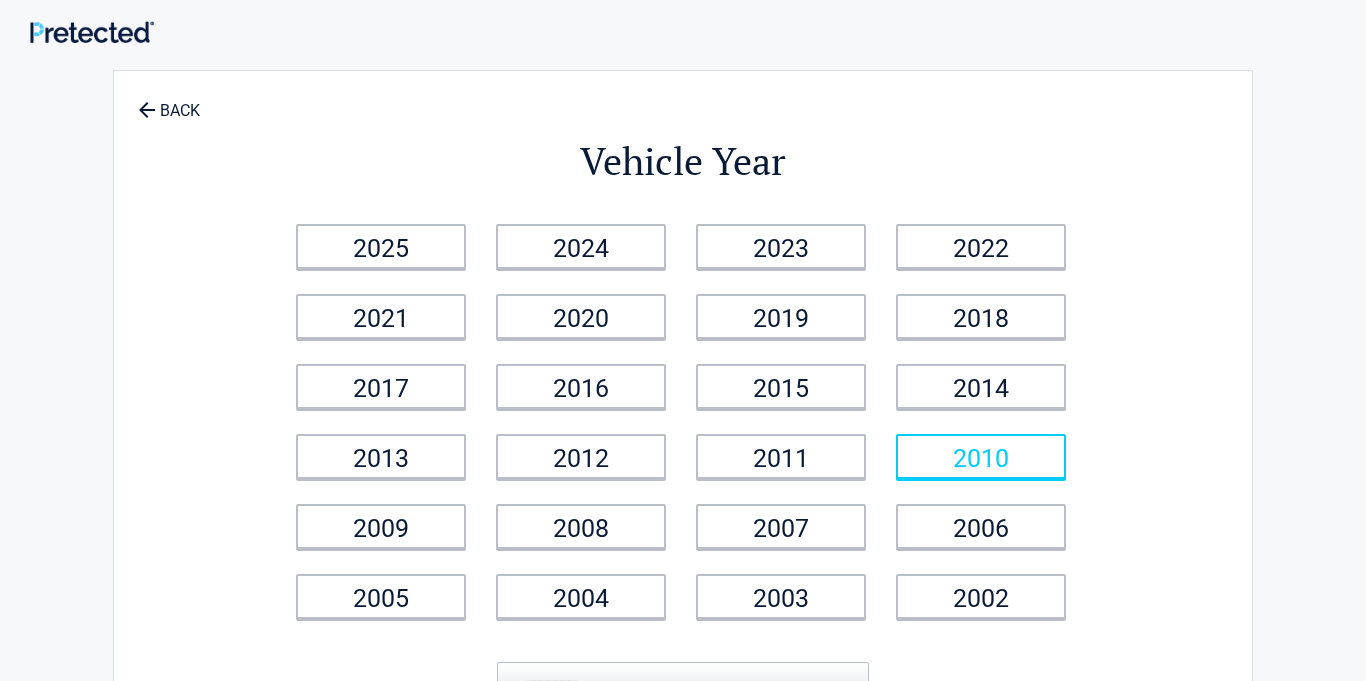 click on "2010" at bounding box center (981, 456) 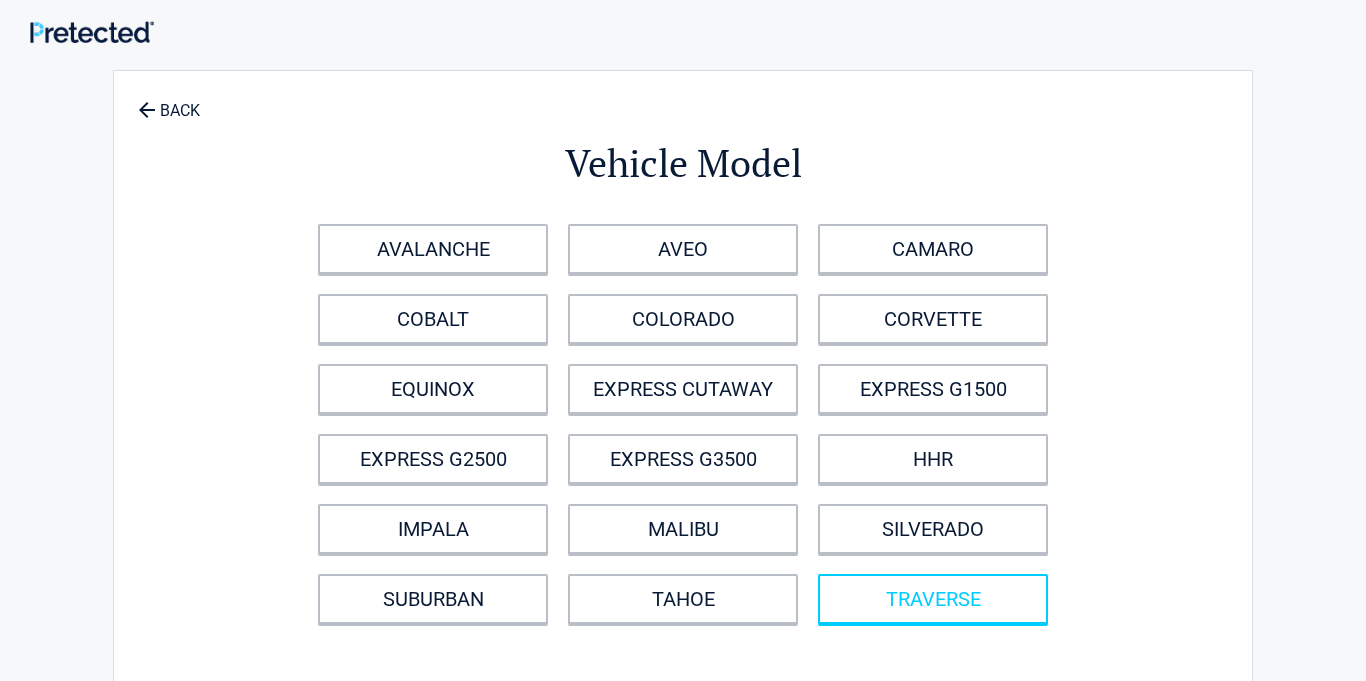 click on "TRAVERSE" at bounding box center (933, 599) 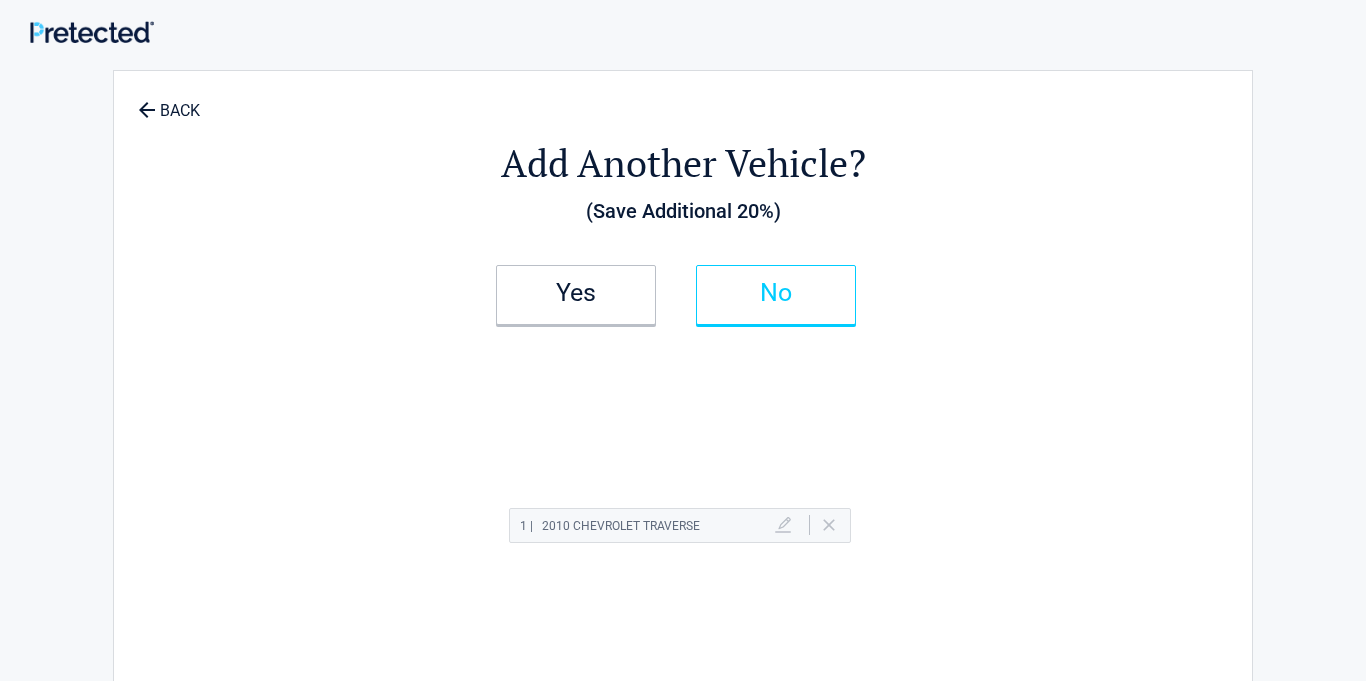 click on "No" at bounding box center [776, 293] 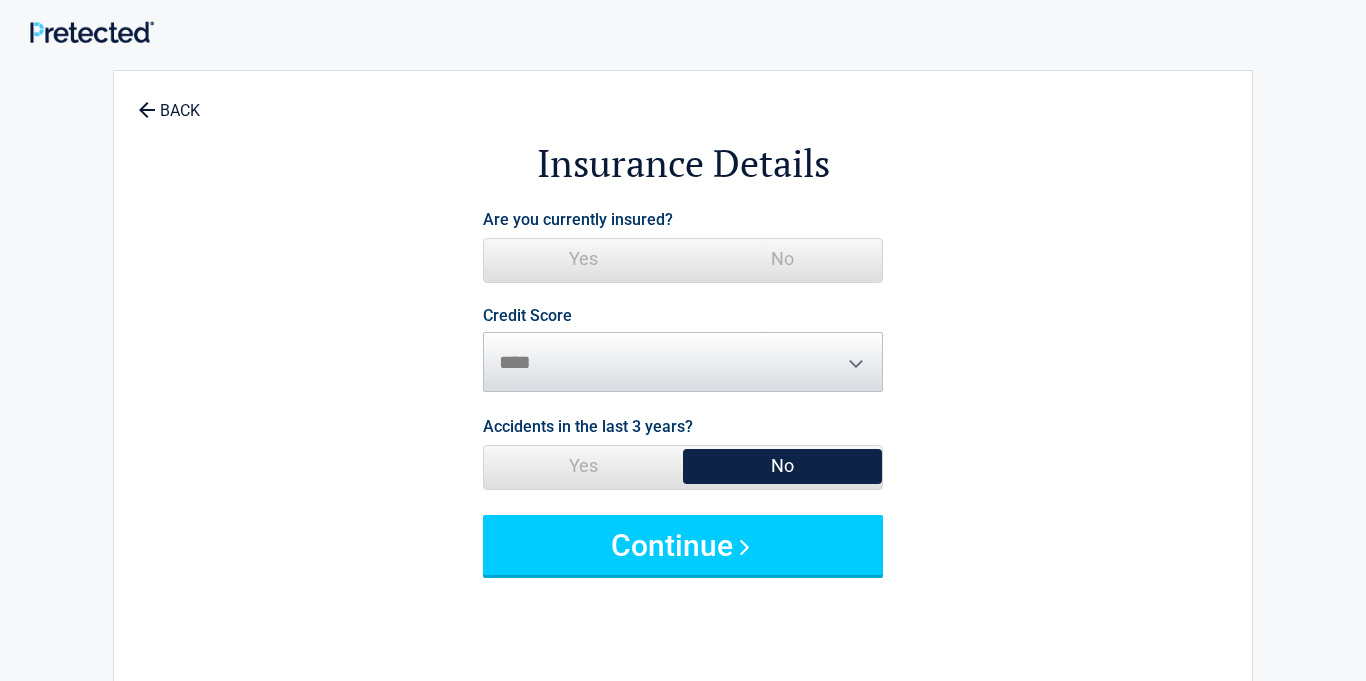 click on "No" at bounding box center [782, 259] 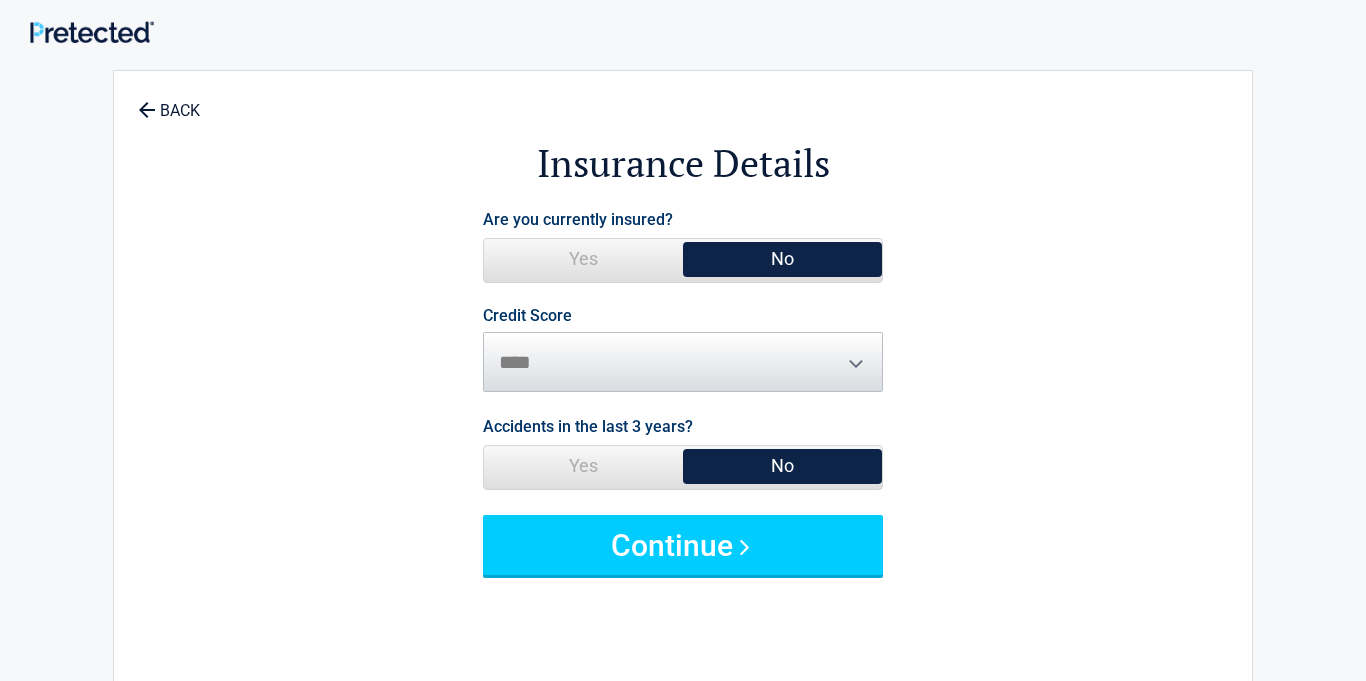 click on "Credit Score
*********
****
*******
****" at bounding box center (683, 350) 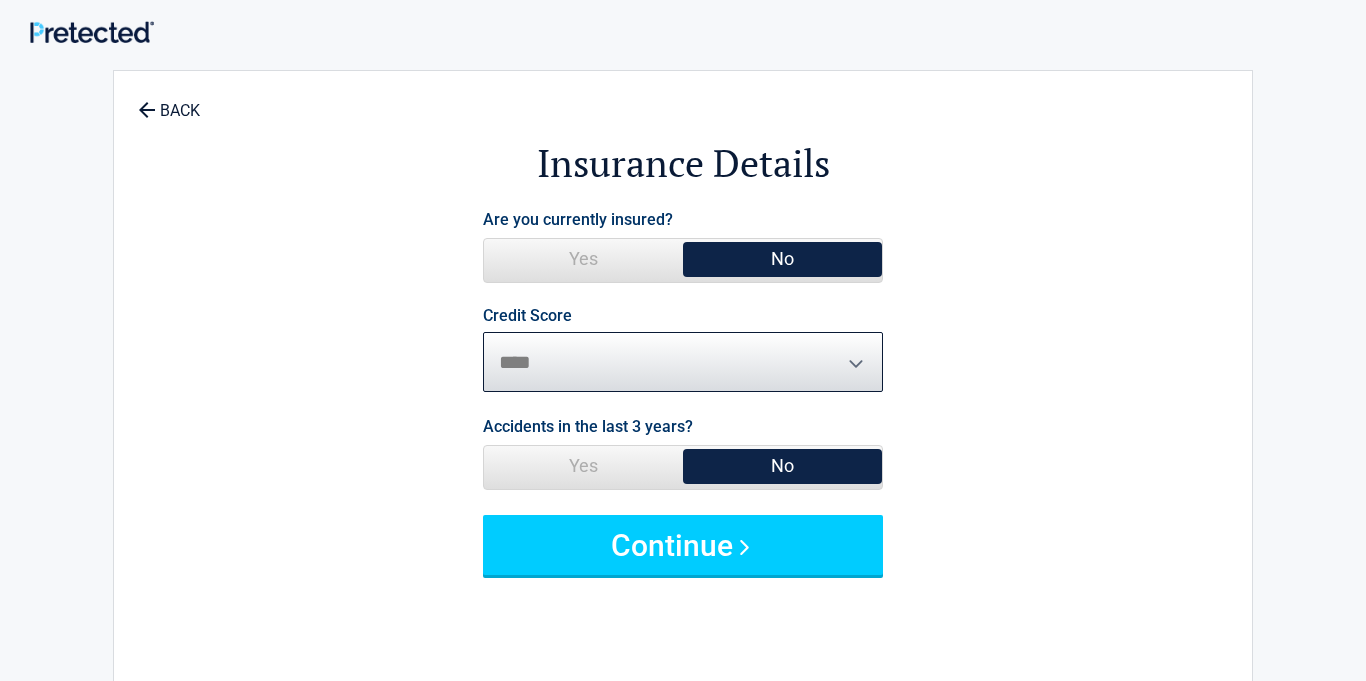 click on "*********
****
*******
****" at bounding box center [683, 362] 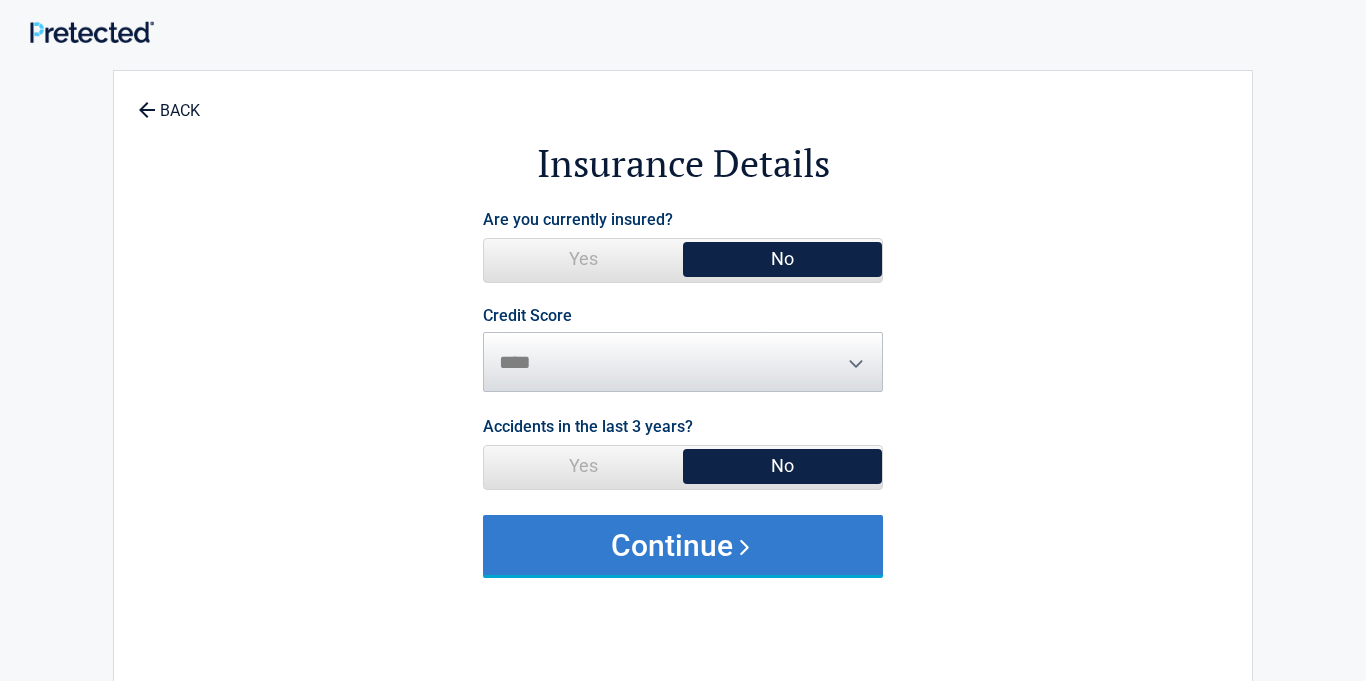 click on "Continue" at bounding box center [683, 545] 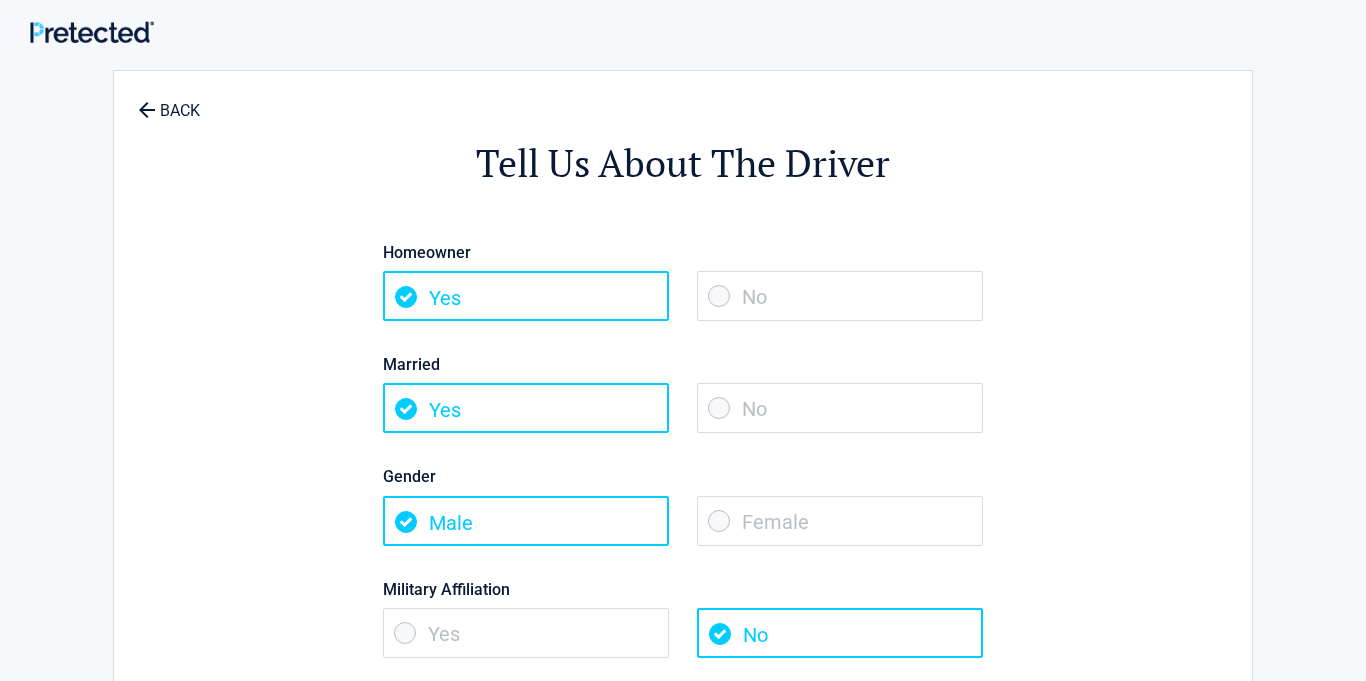 click on "No" at bounding box center [840, 296] 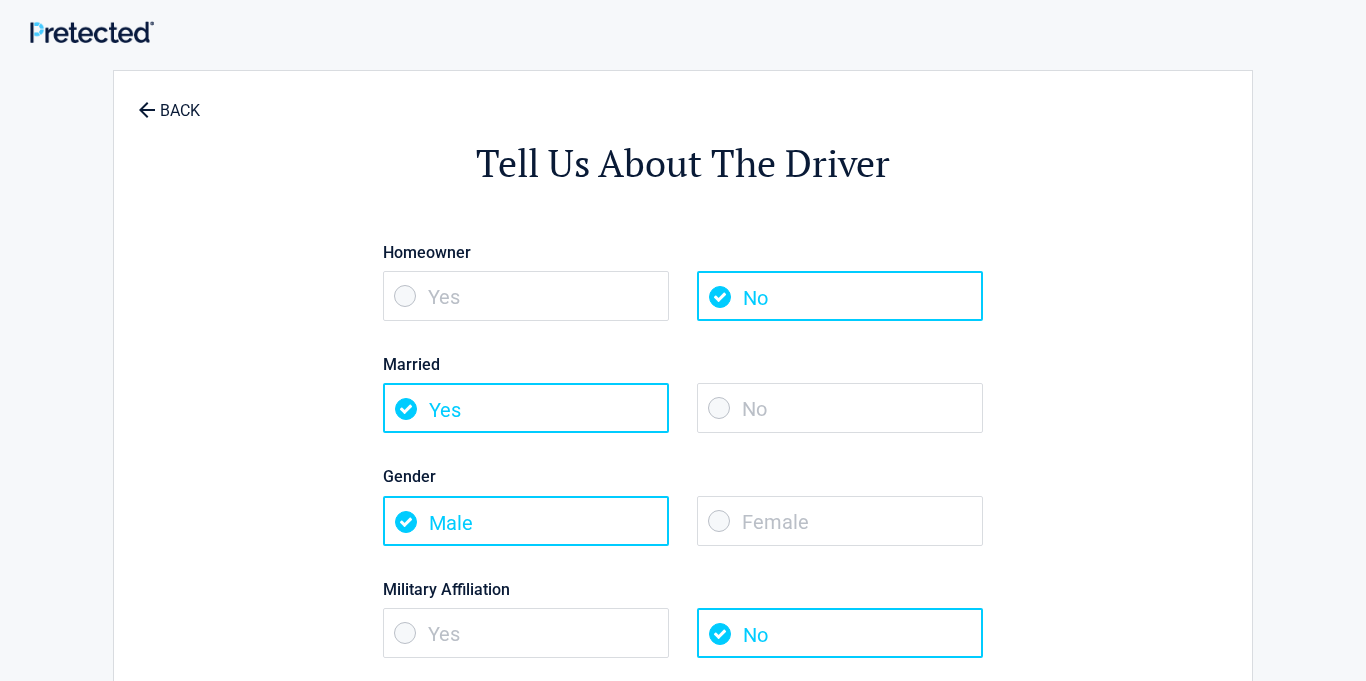 click on "No" at bounding box center (840, 408) 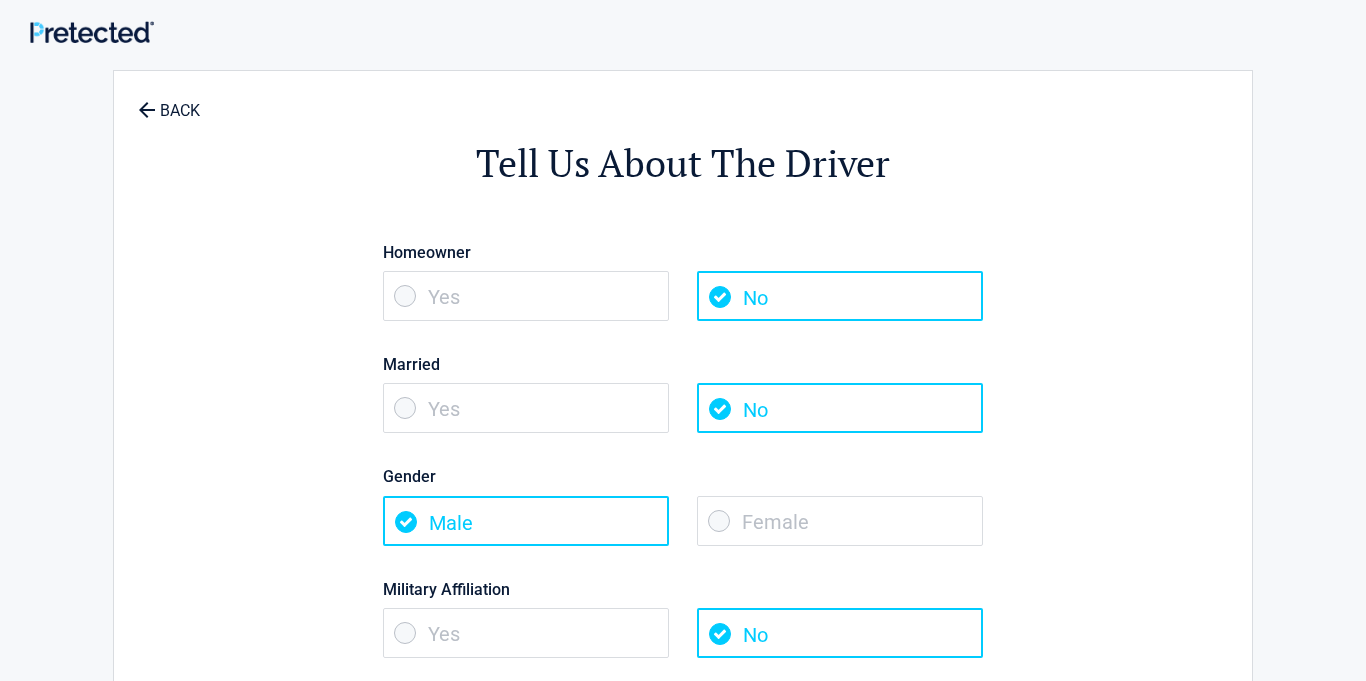 click on "Female" at bounding box center (840, 521) 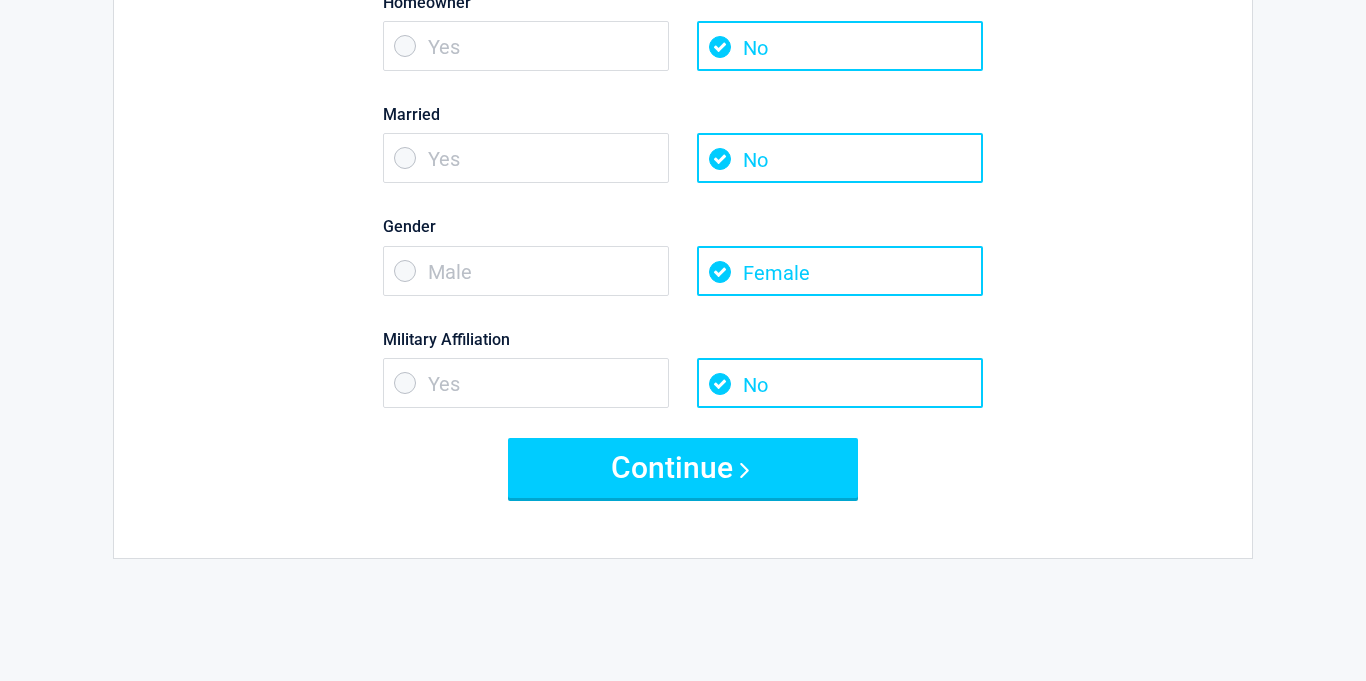 scroll, scrollTop: 252, scrollLeft: 0, axis: vertical 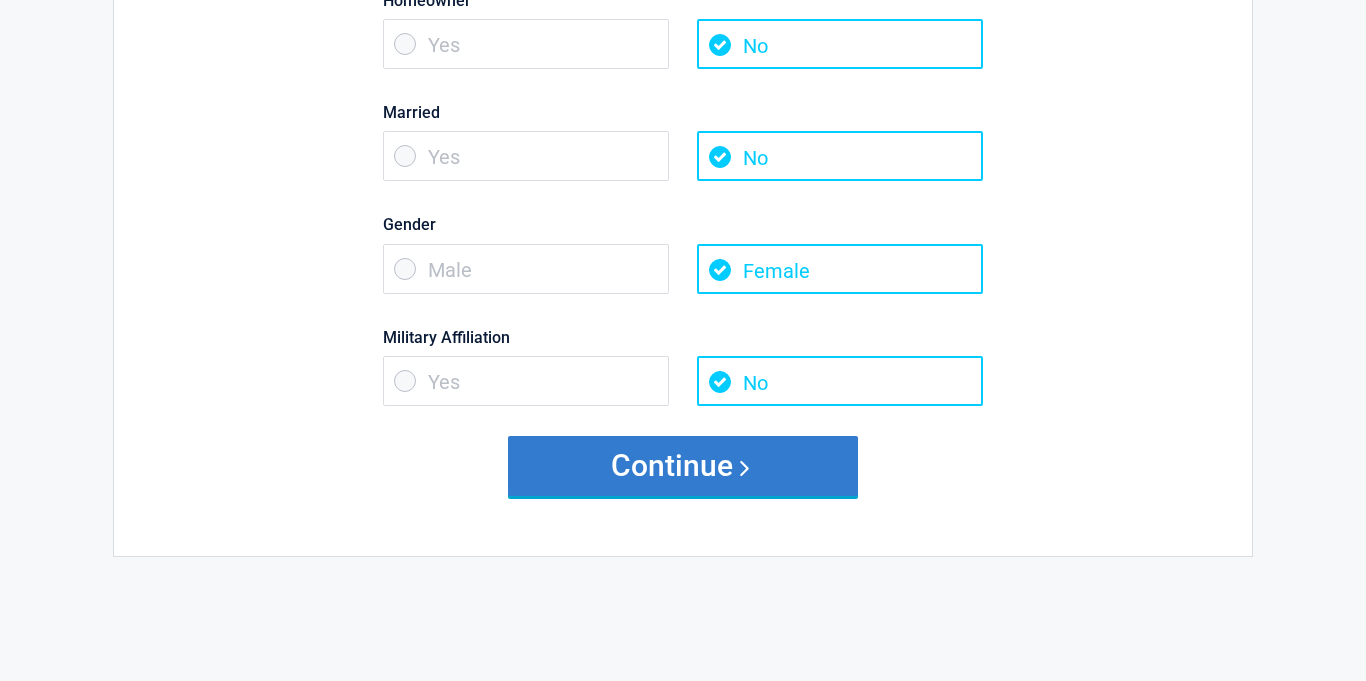 click on "Continue" at bounding box center [683, 466] 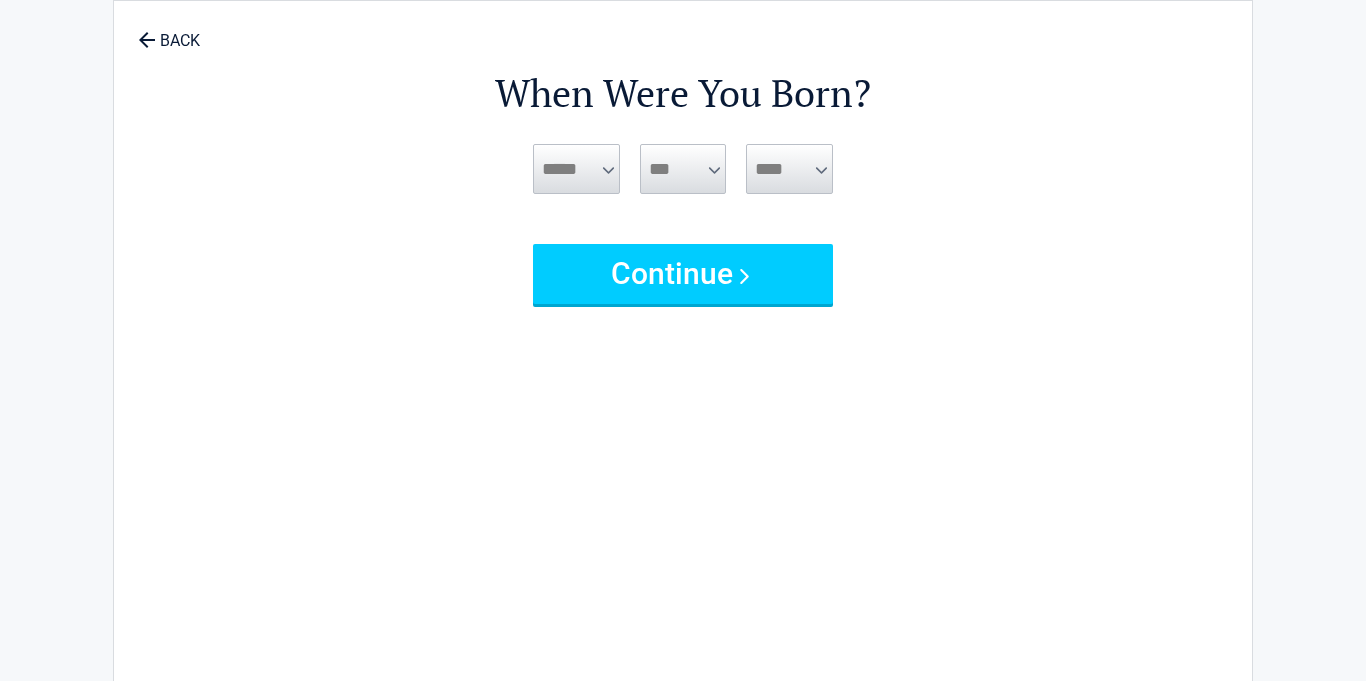 scroll, scrollTop: 0, scrollLeft: 0, axis: both 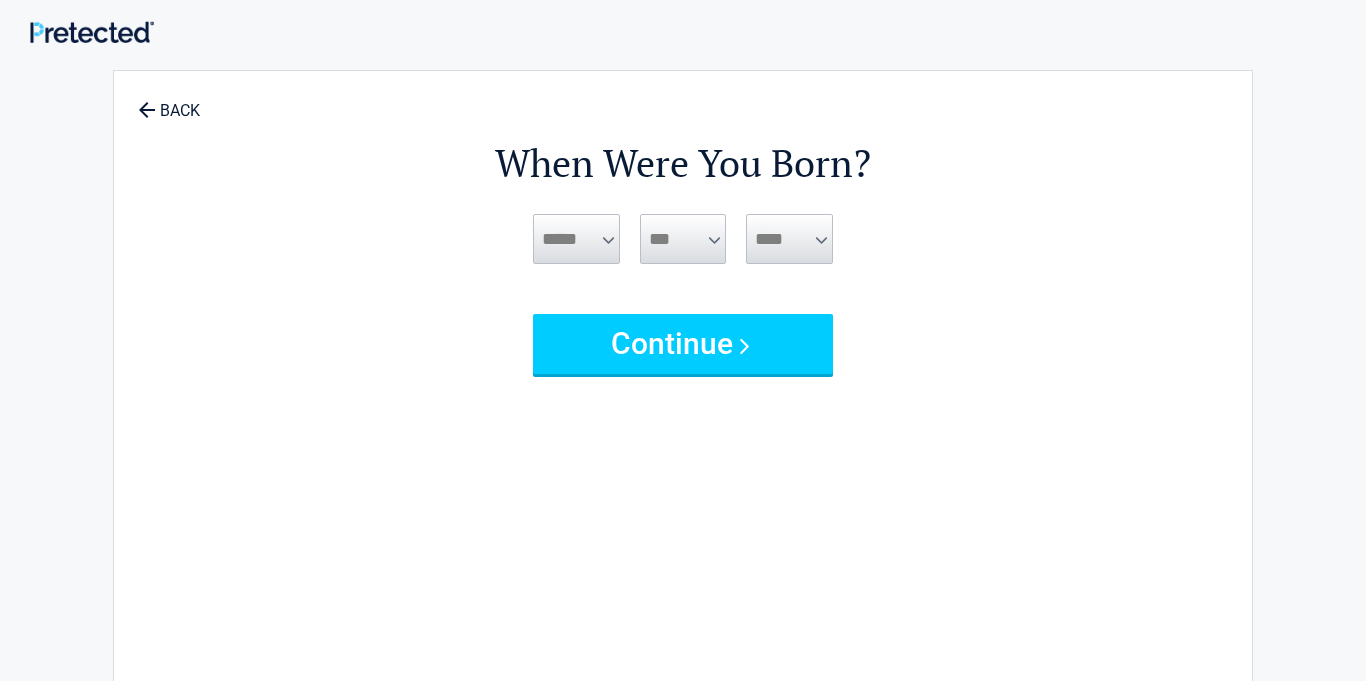 click on "*****
***
***
***
***
***
***
***
***
***
***
***
***" at bounding box center [576, 239] 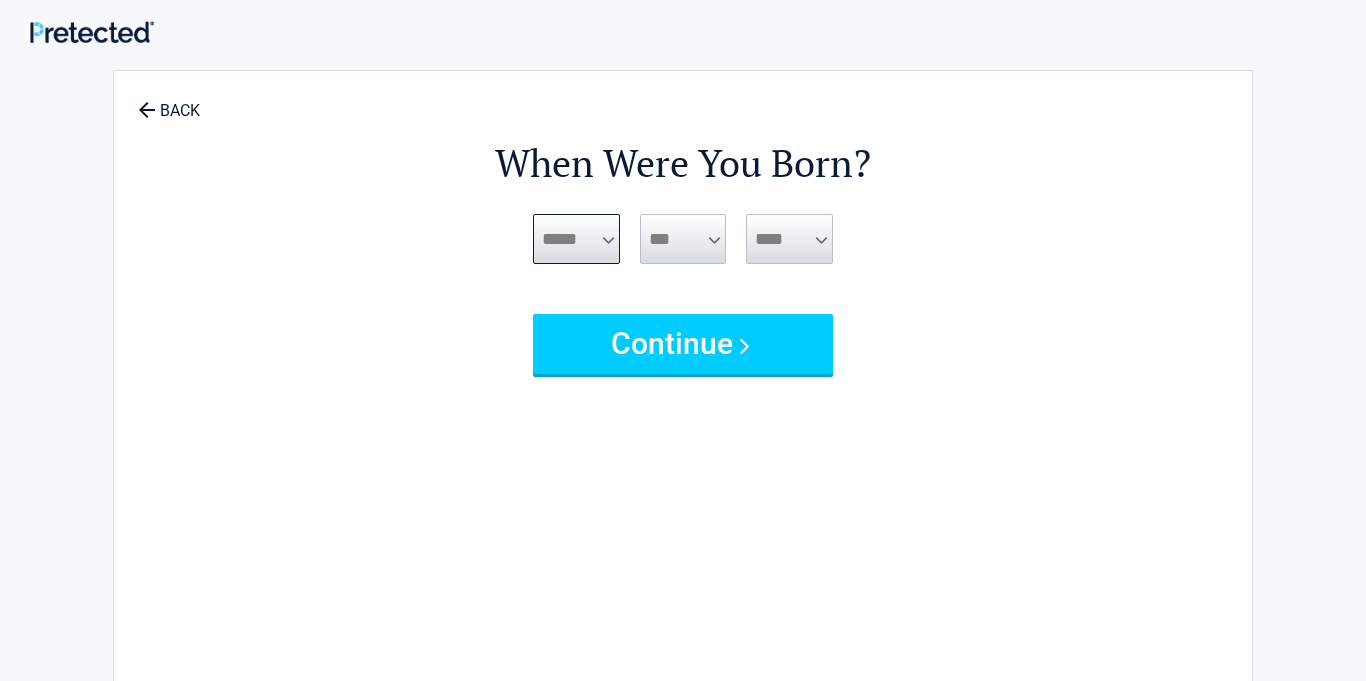 click on "*****
***
***
***
***
***
***
***
***
***
***
***
***" at bounding box center [576, 239] 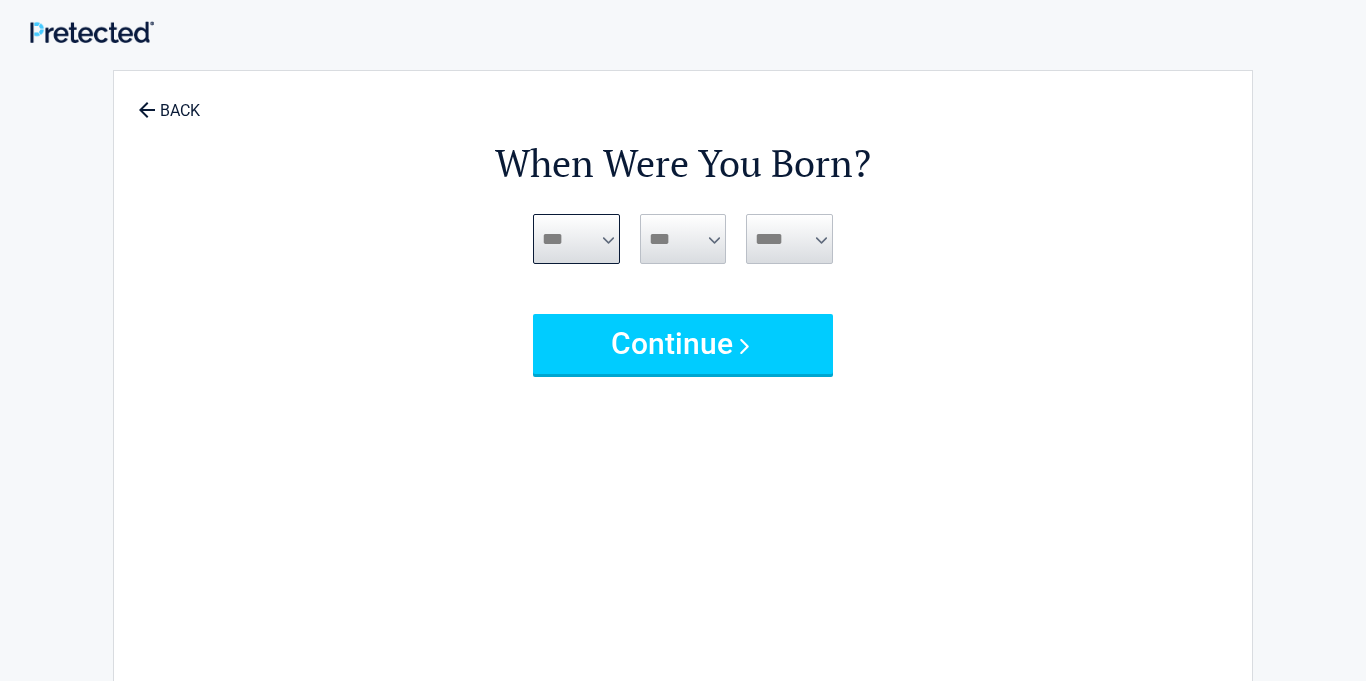 click on "*****
***
***
***
***
***
***
***
***
***
***
***
***" at bounding box center (576, 239) 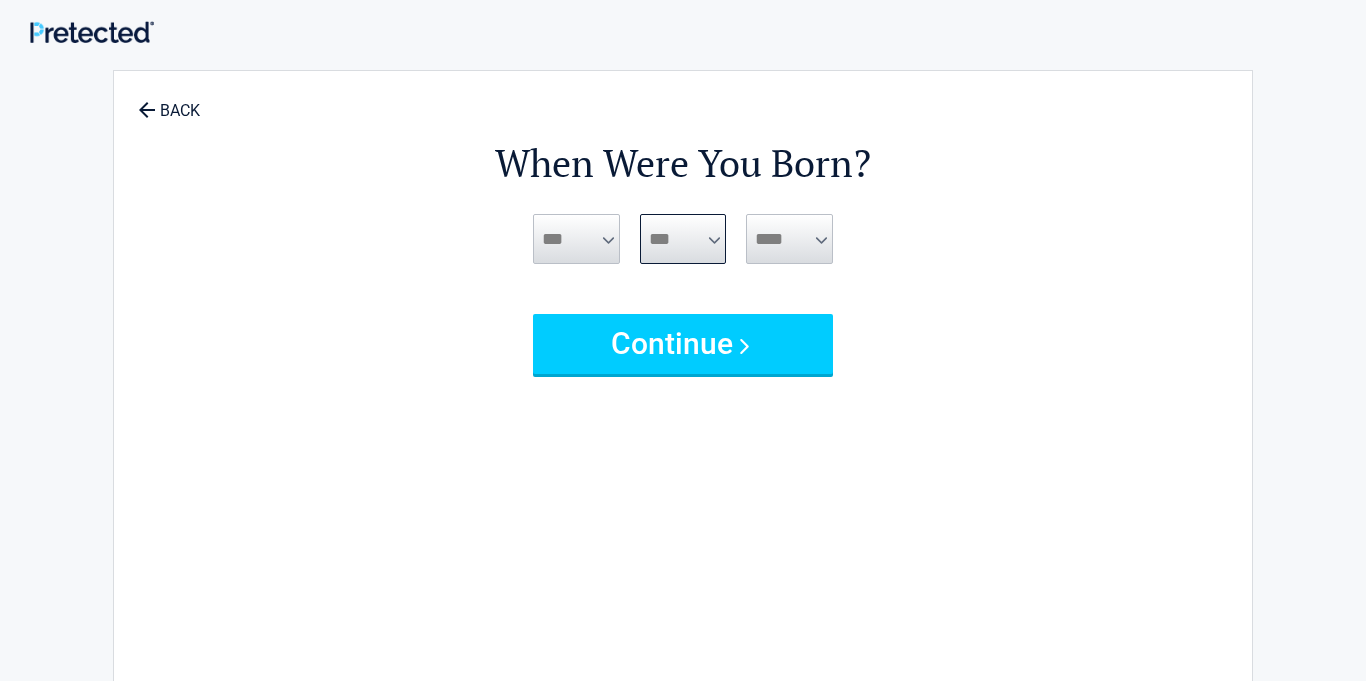 click on "*** * * * * * * * * * ** ** ** ** ** ** ** ** ** ** ** ** ** ** ** ** ** ** ** ** **" at bounding box center [683, 239] 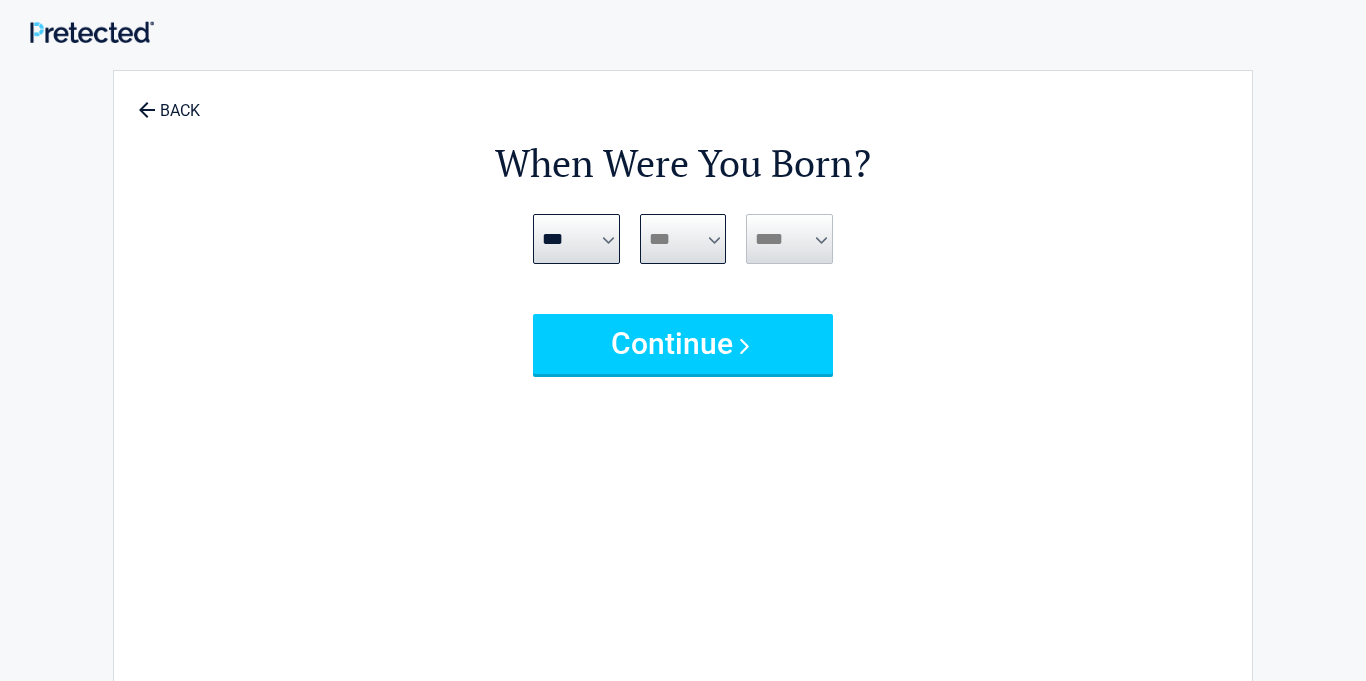 select on "**" 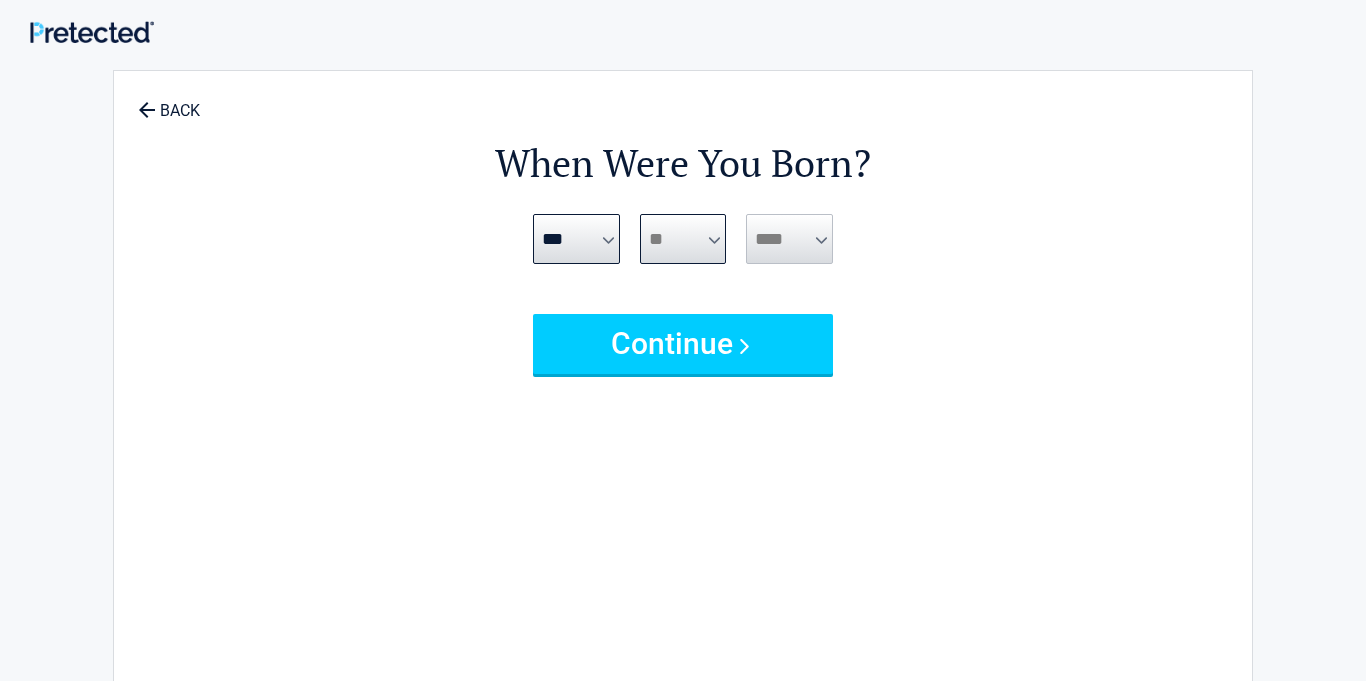 click on "*** * * * * * * * * * ** ** ** ** ** ** ** ** ** ** ** ** ** ** ** ** ** ** ** ** **" at bounding box center (683, 239) 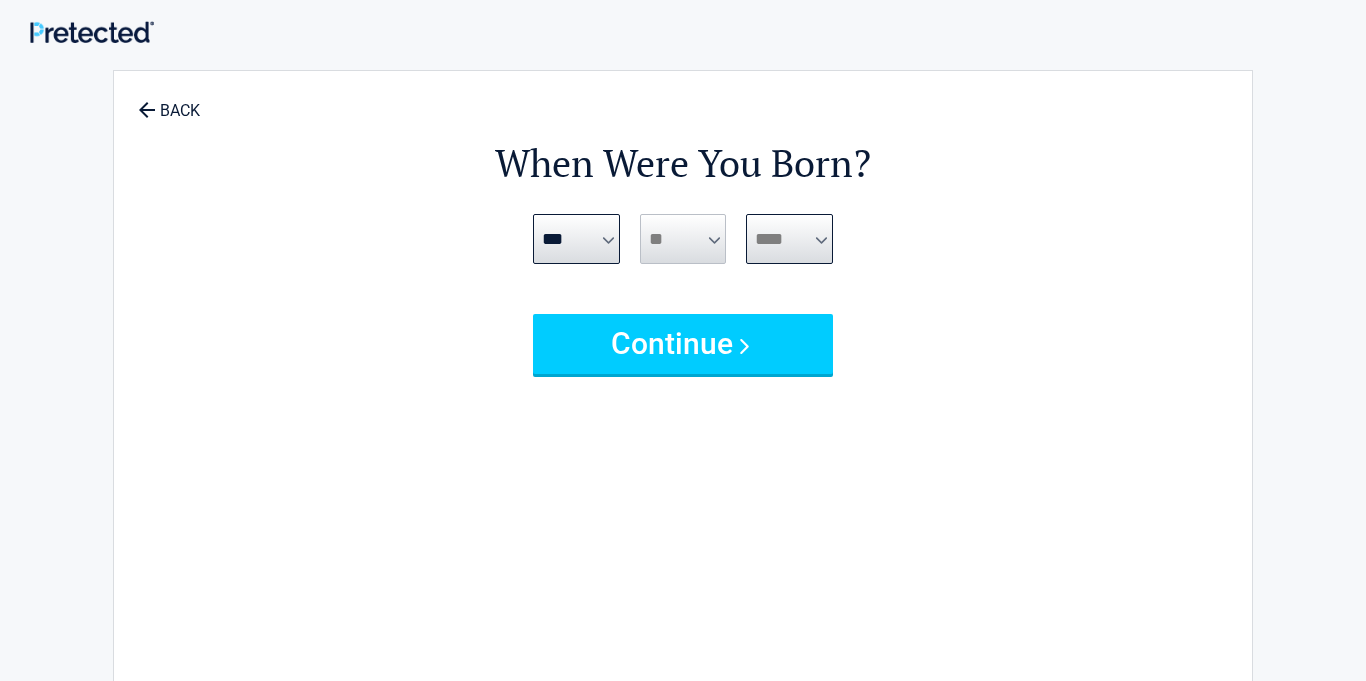 click on "****
****
****
****
****
****
****
****
****
****
****
****
****
****
****
****
****
****
****
****
****
****
****
****
****
****
****
****
****
****
****
****
****
****
****
****
****
****
****
****
****
****
****
****
****
****
****
****
****
****
****
****
****
****
****
****
****
****
****
****
****
****
****
****" at bounding box center [789, 239] 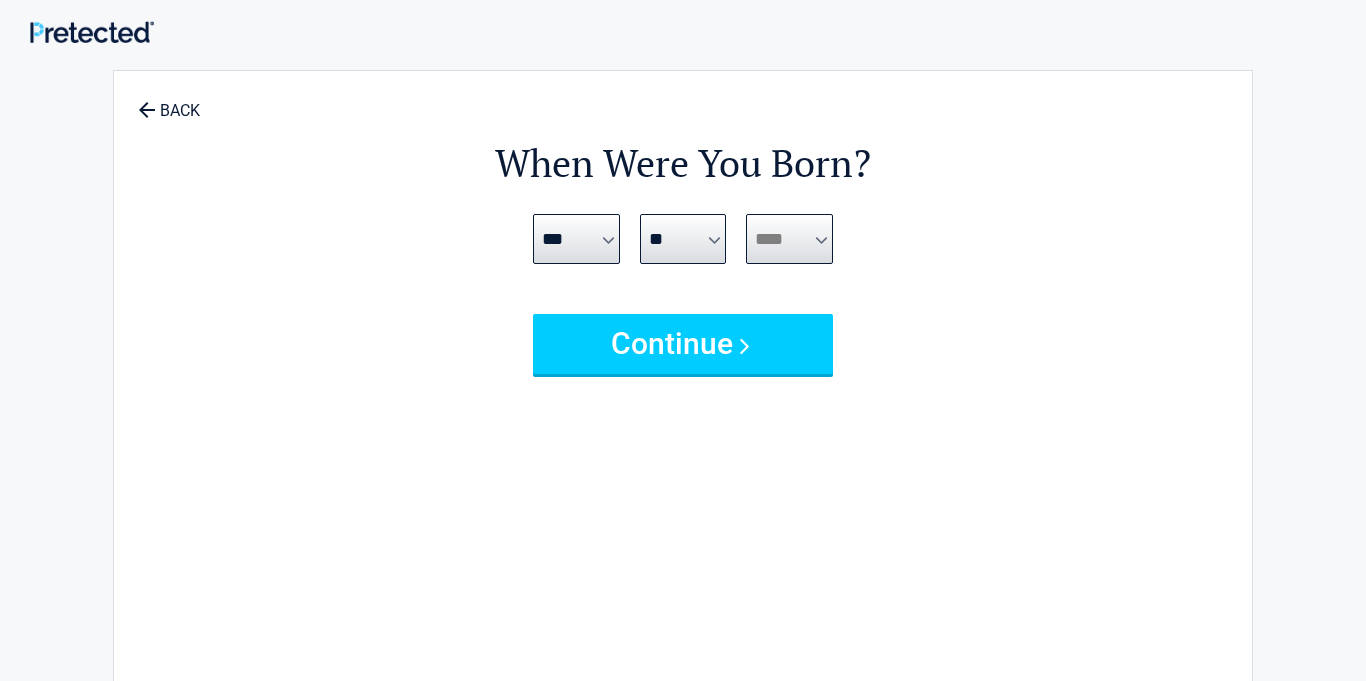 select on "****" 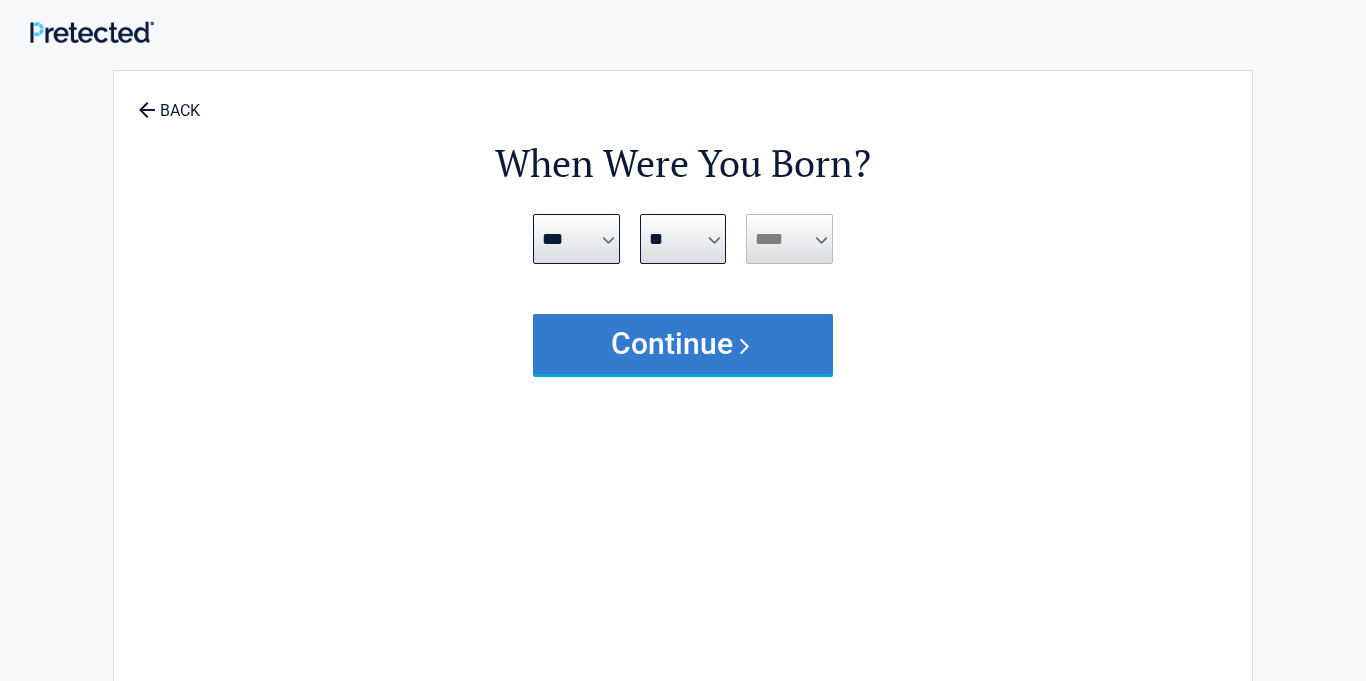 click on "Continue" at bounding box center [683, 344] 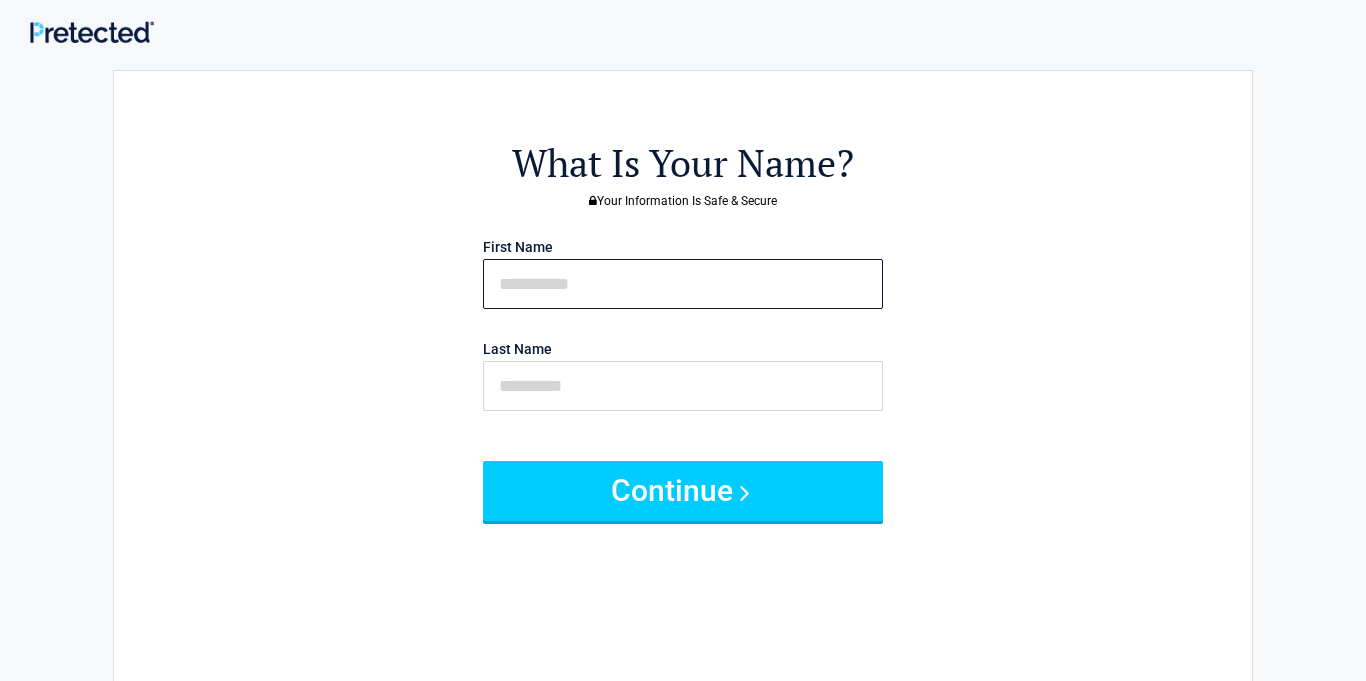 click at bounding box center [683, 284] 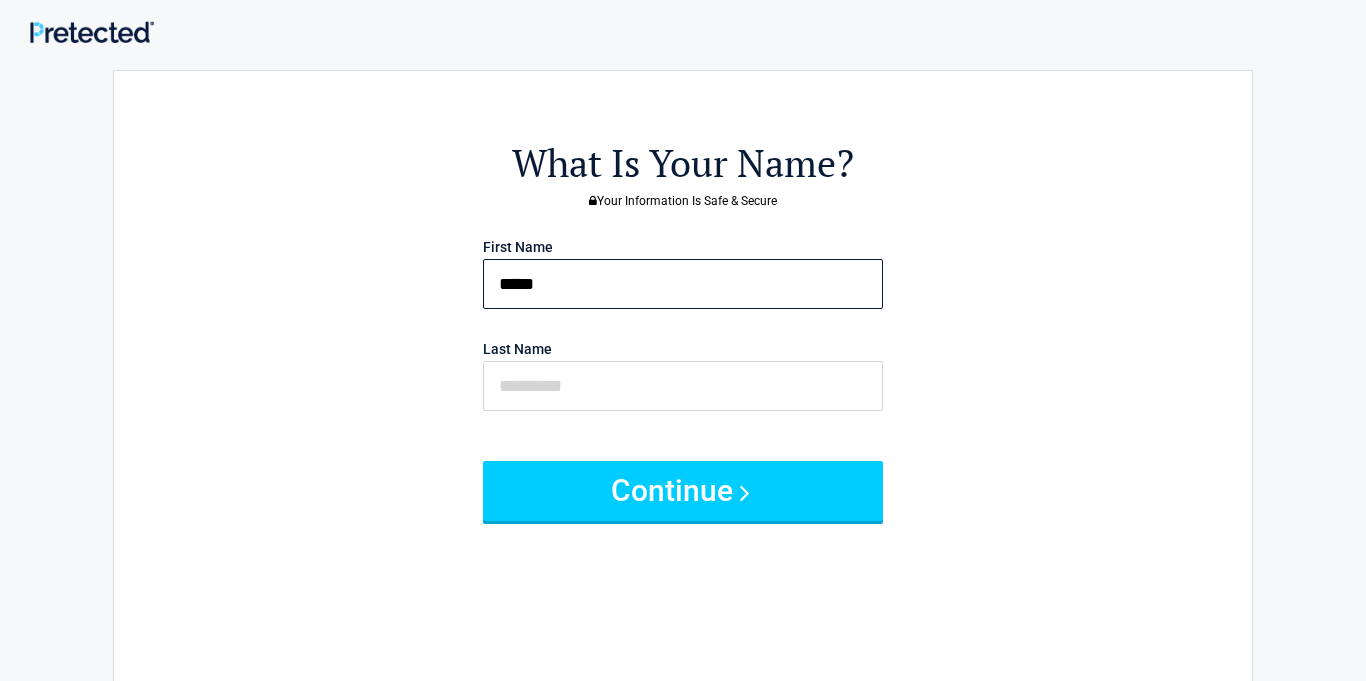 type on "****" 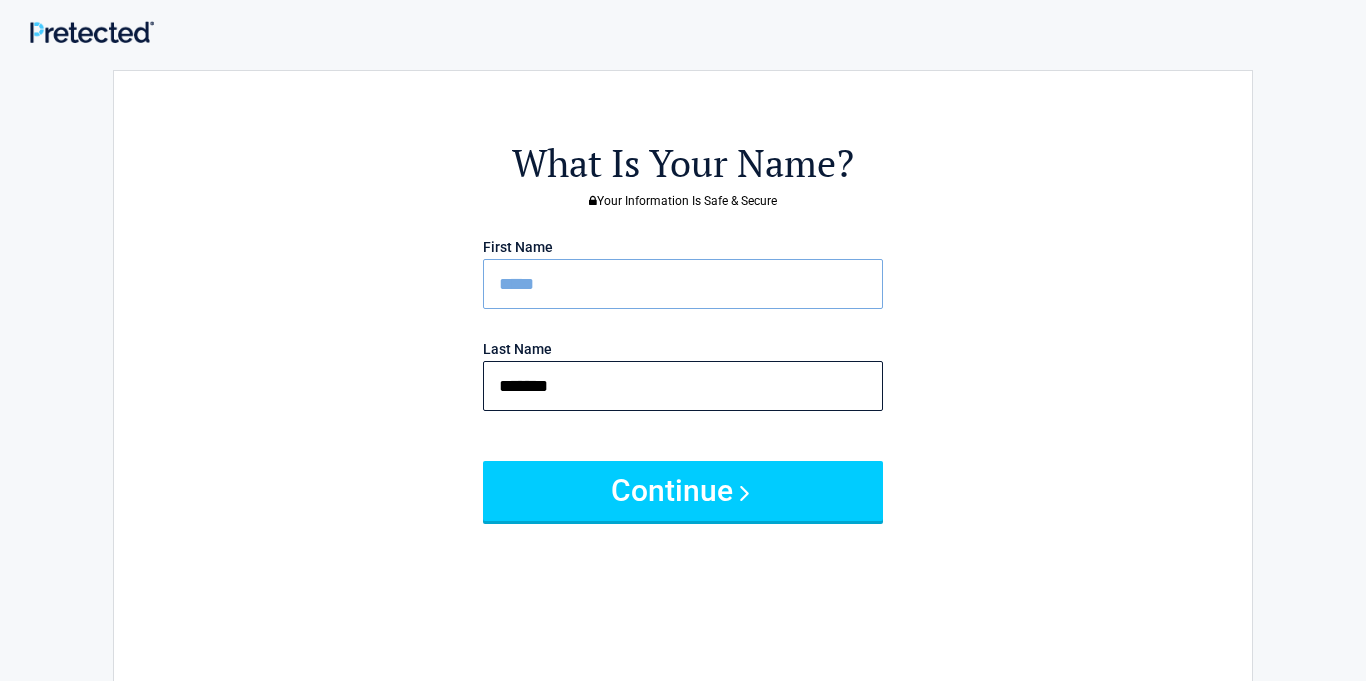 type on "******" 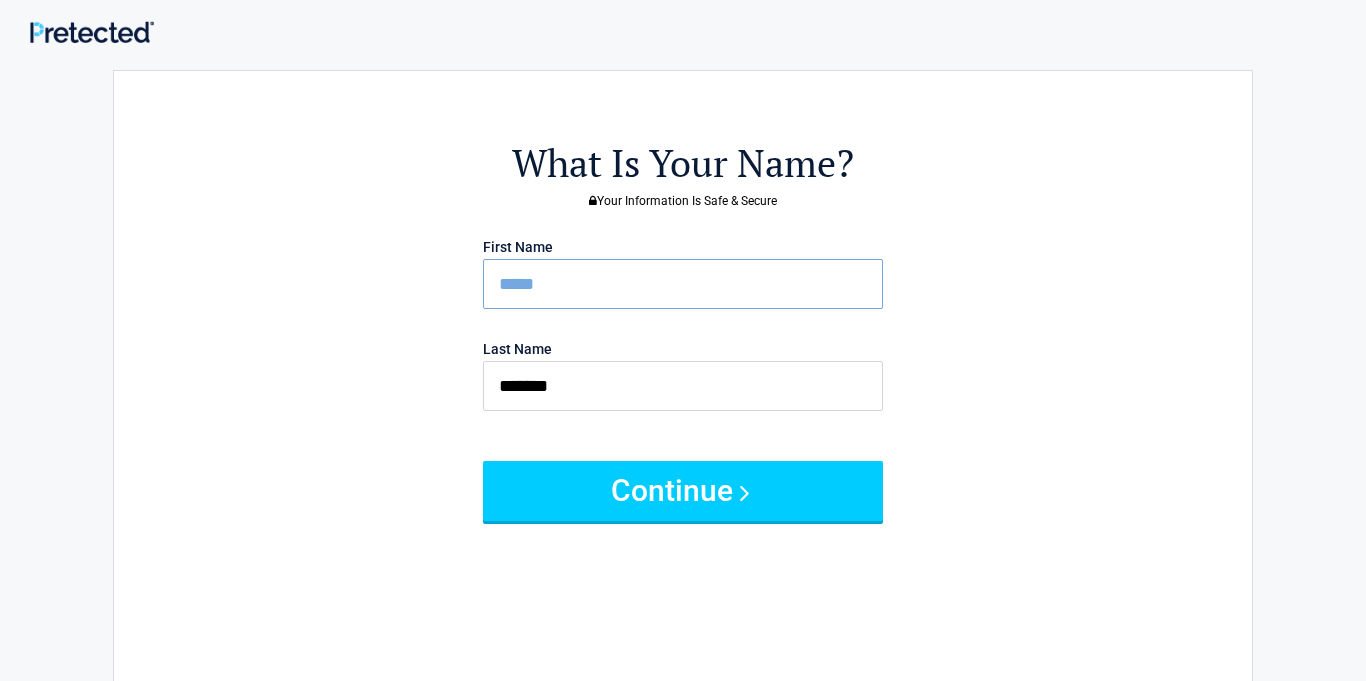 click on "What Is Your Name?
Your Information Is Safe & Secure
First Name
****
Last Name
******
Continue" at bounding box center [683, 419] 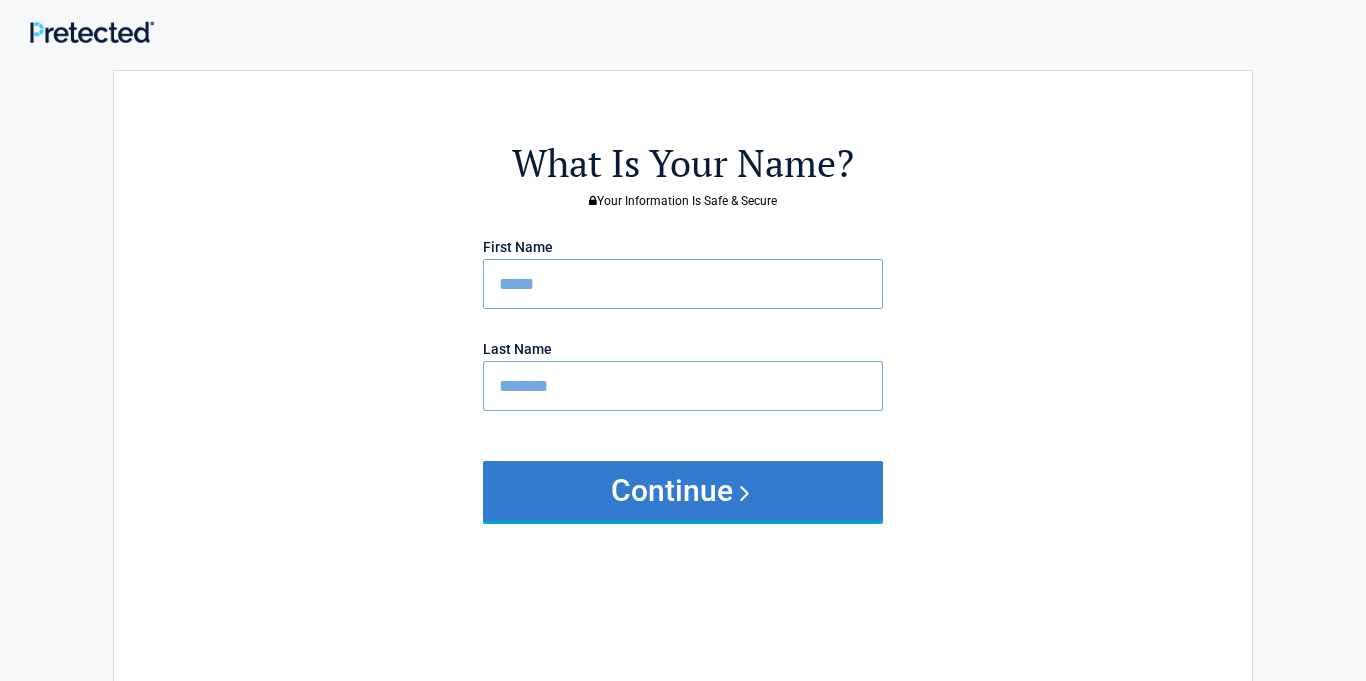 click on "Continue" at bounding box center (683, 491) 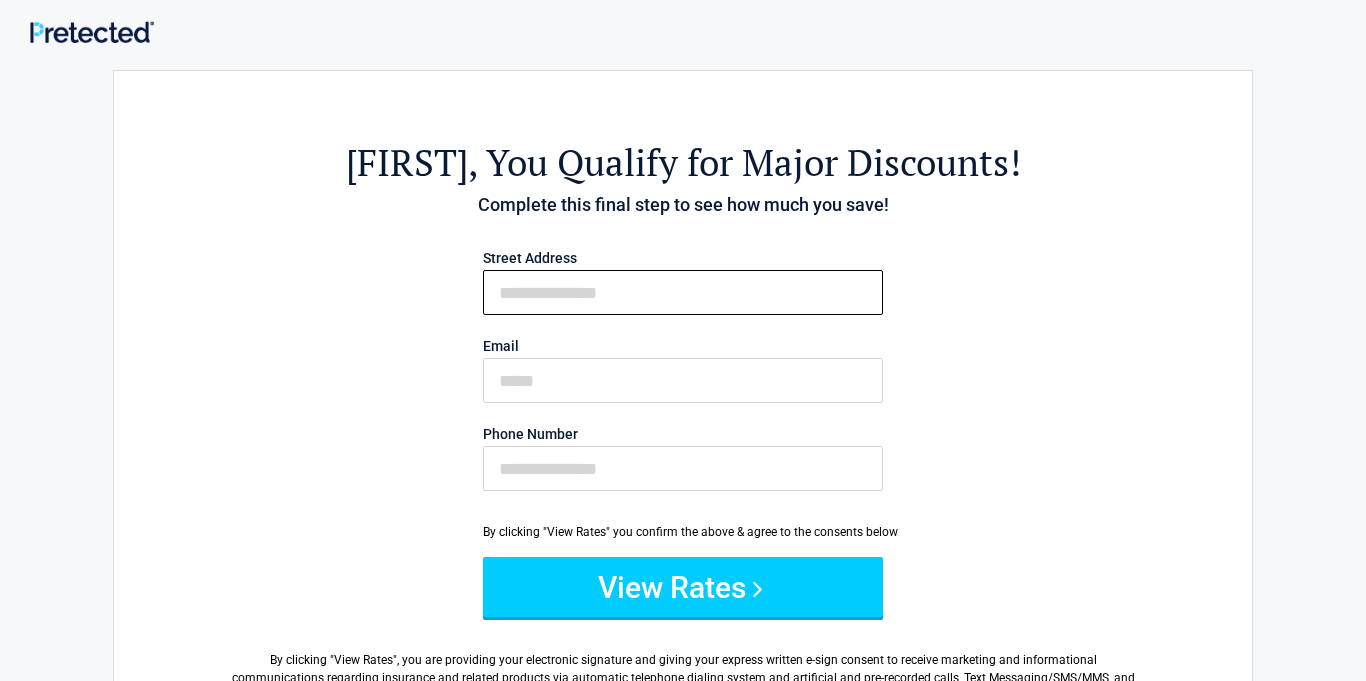 click on "First Name" at bounding box center (683, 292) 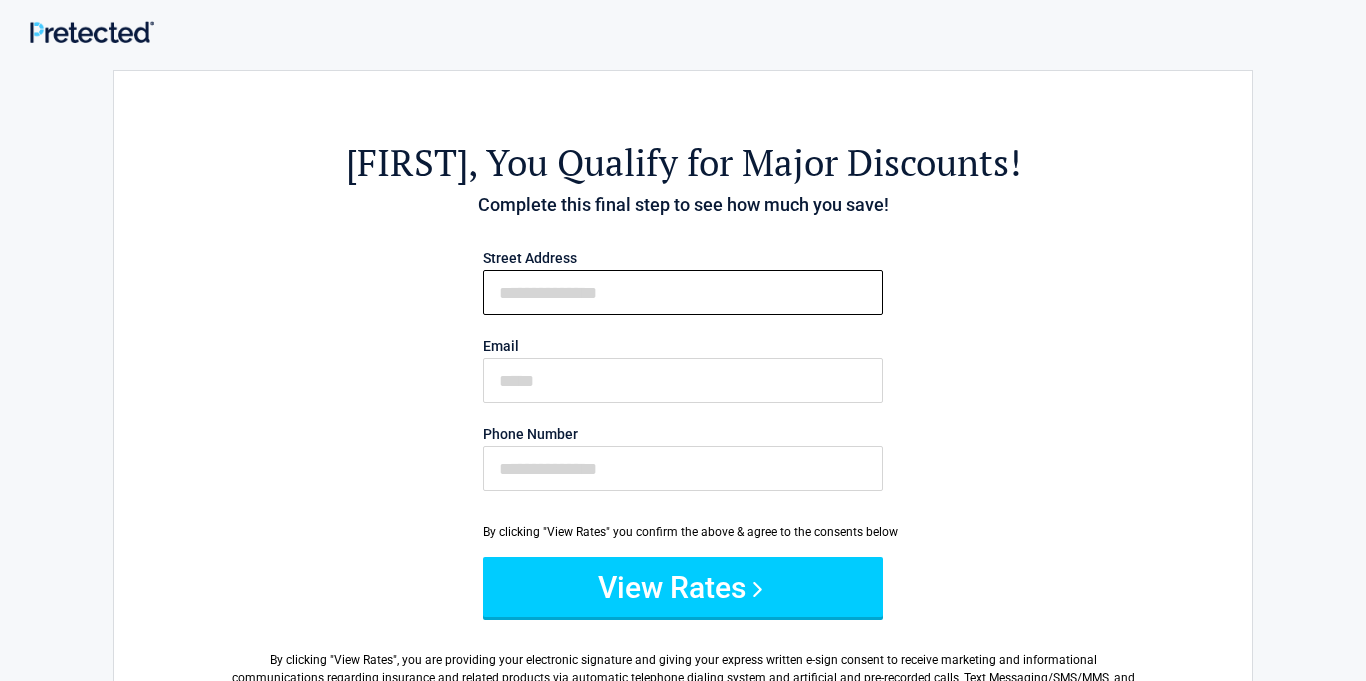 type on "**********" 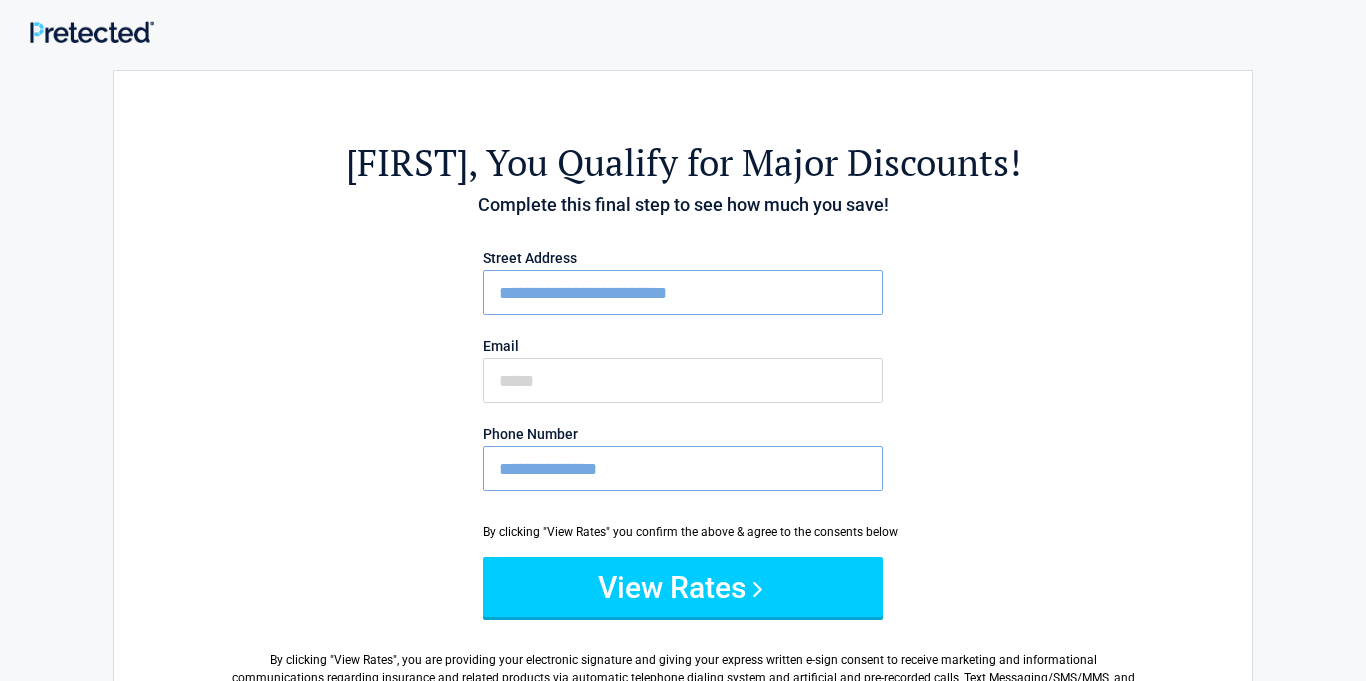 click on "**********" at bounding box center (683, 468) 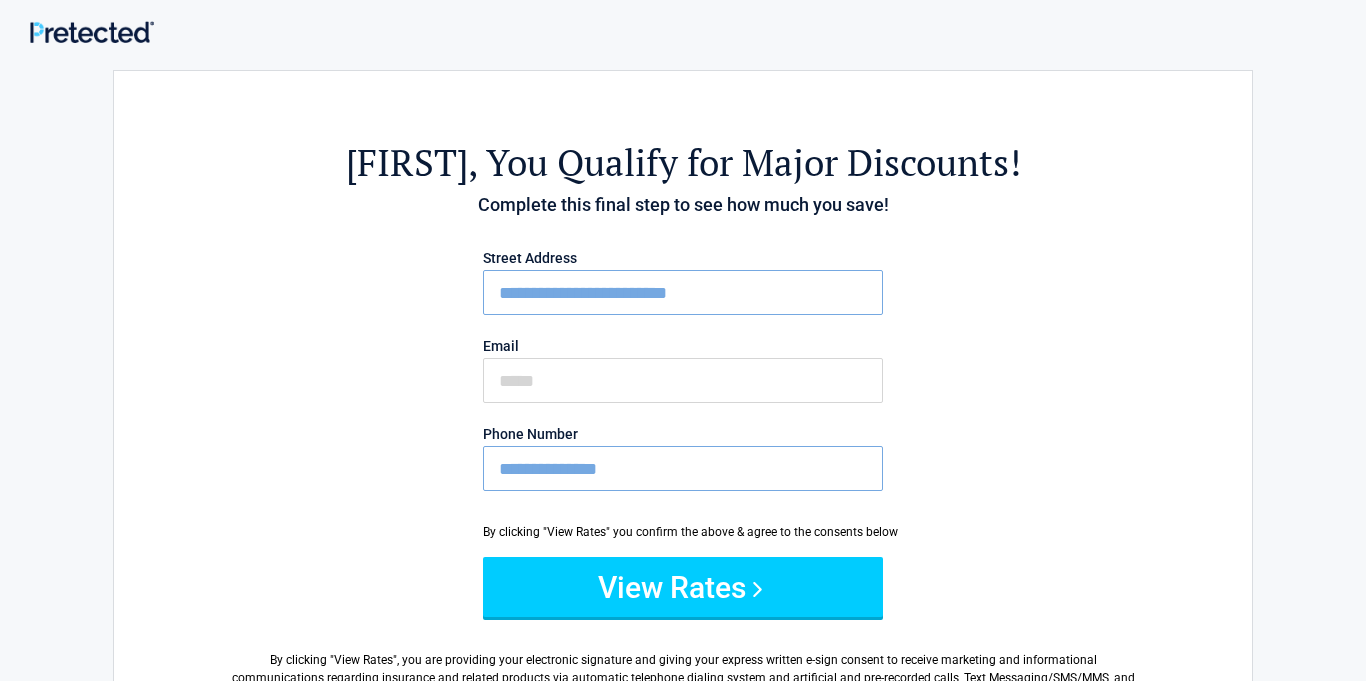 type on "**********" 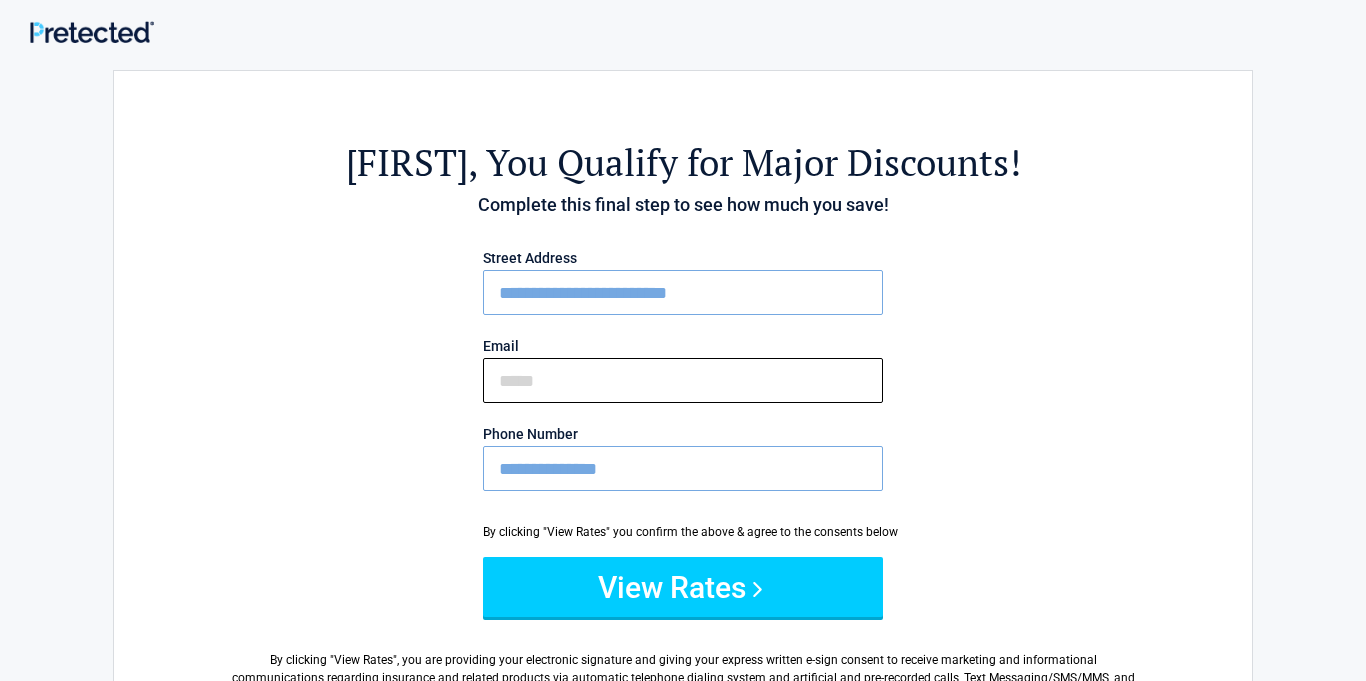 click on "Email" at bounding box center (683, 380) 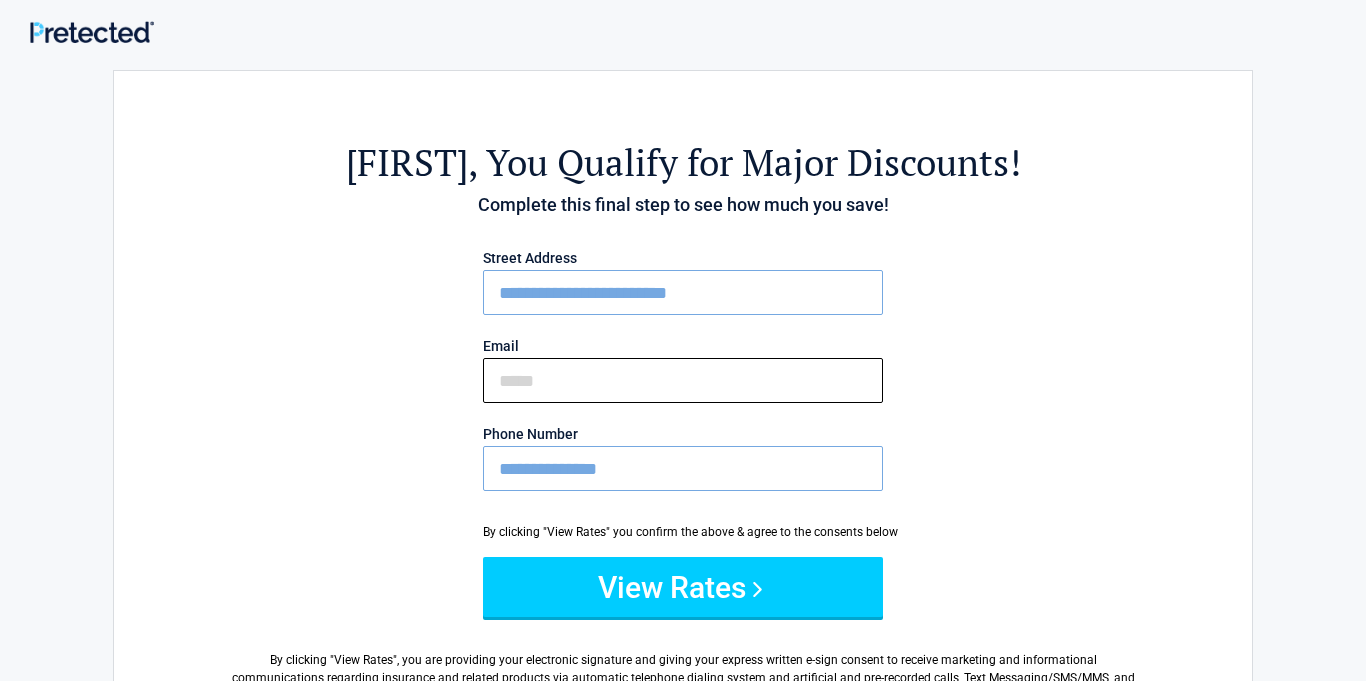 type on "**********" 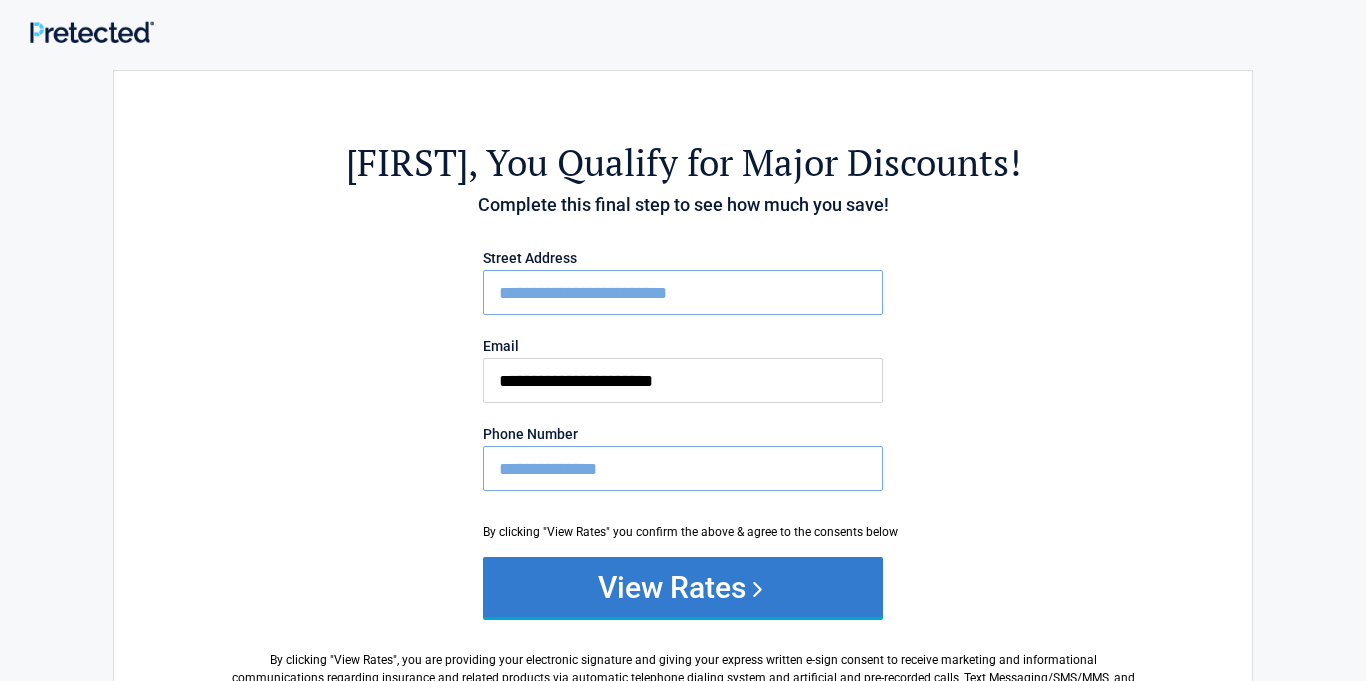 click on "View Rates" at bounding box center [683, 587] 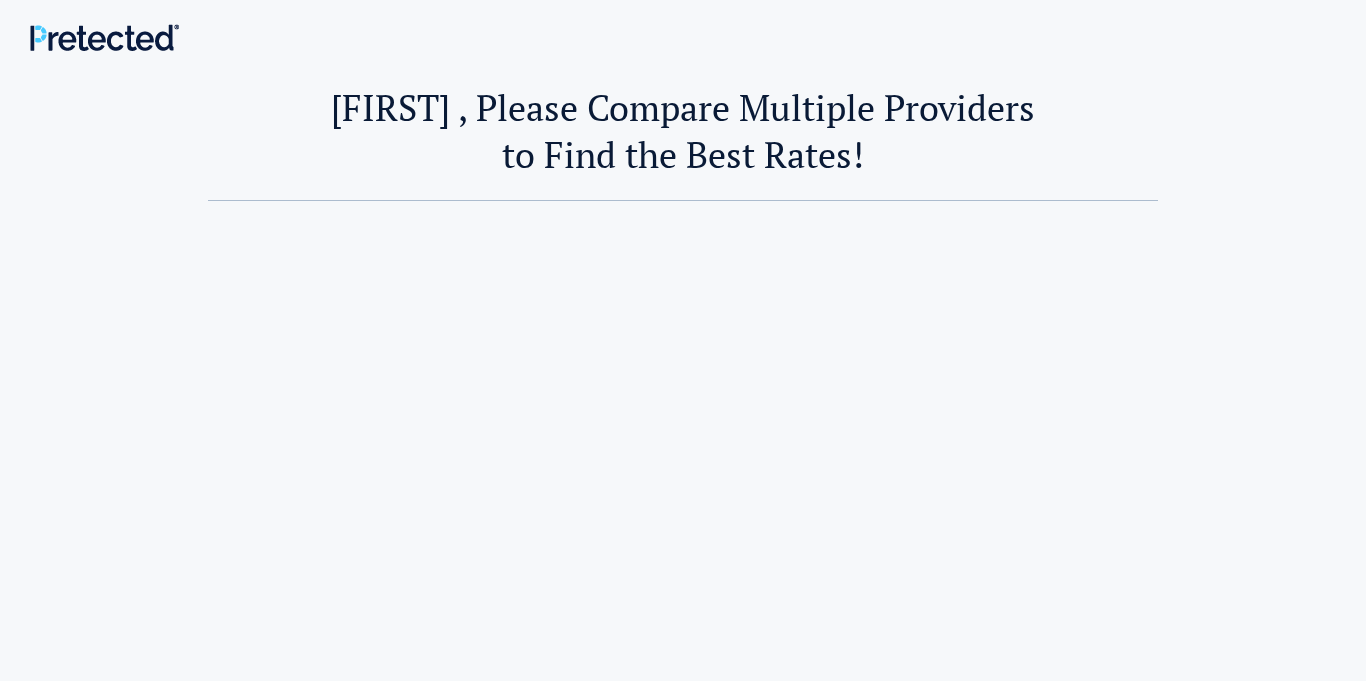 scroll, scrollTop: 0, scrollLeft: 0, axis: both 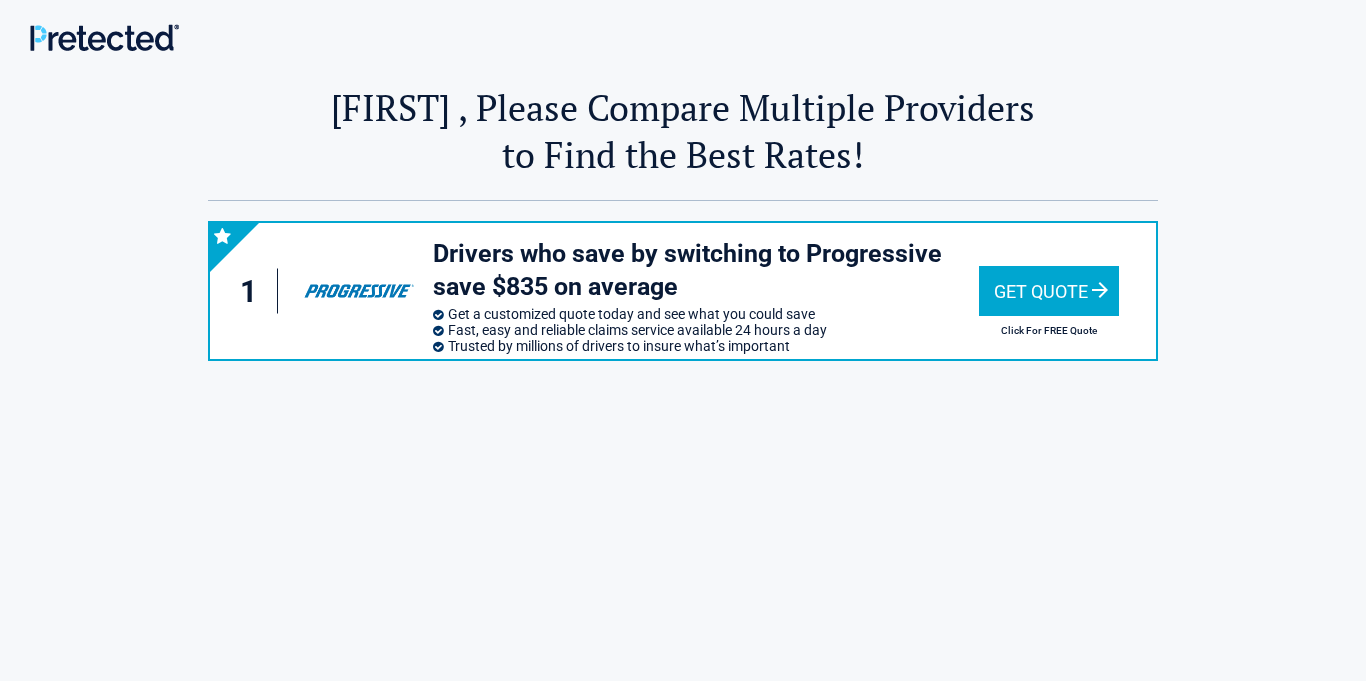 click on "Get Quote" at bounding box center (1049, 291) 